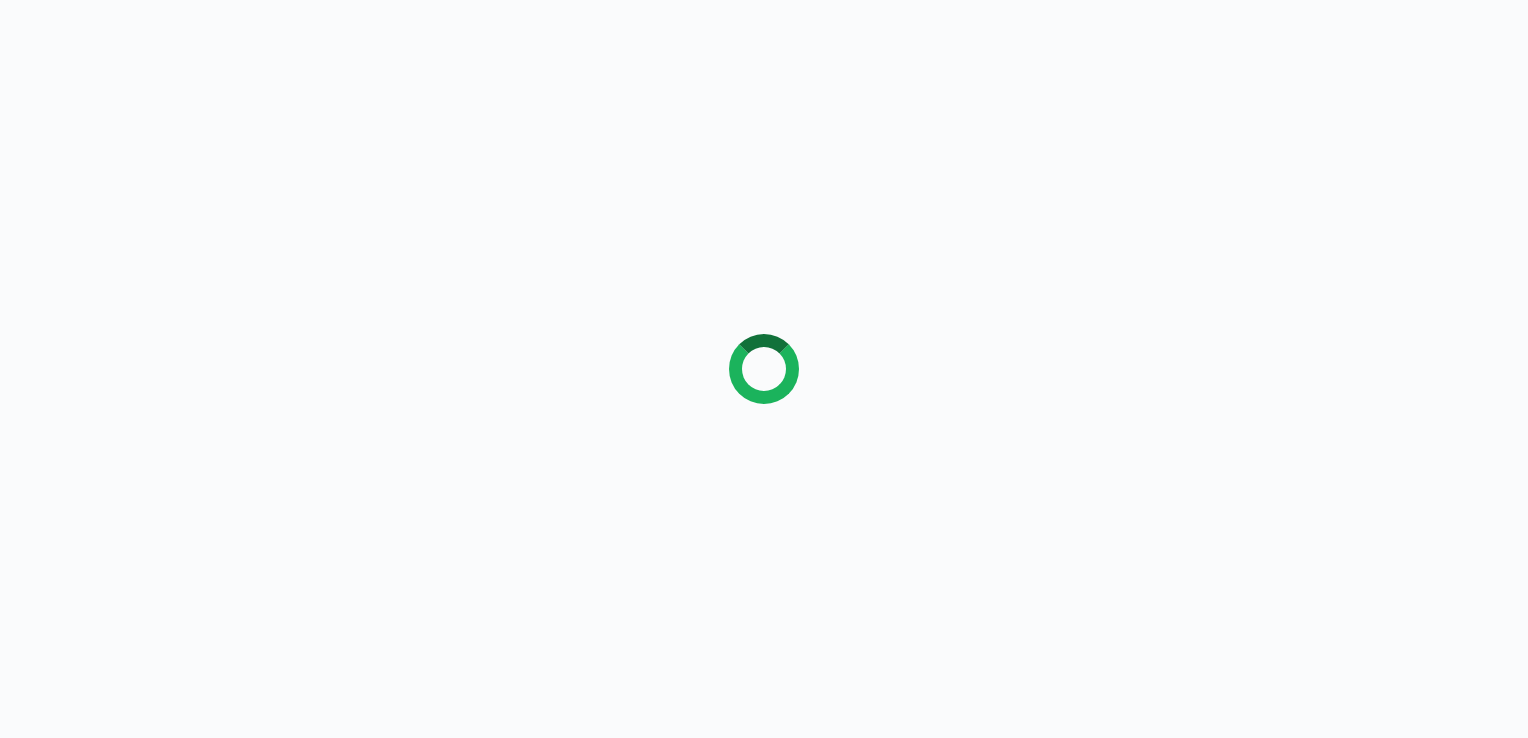 scroll, scrollTop: 0, scrollLeft: 0, axis: both 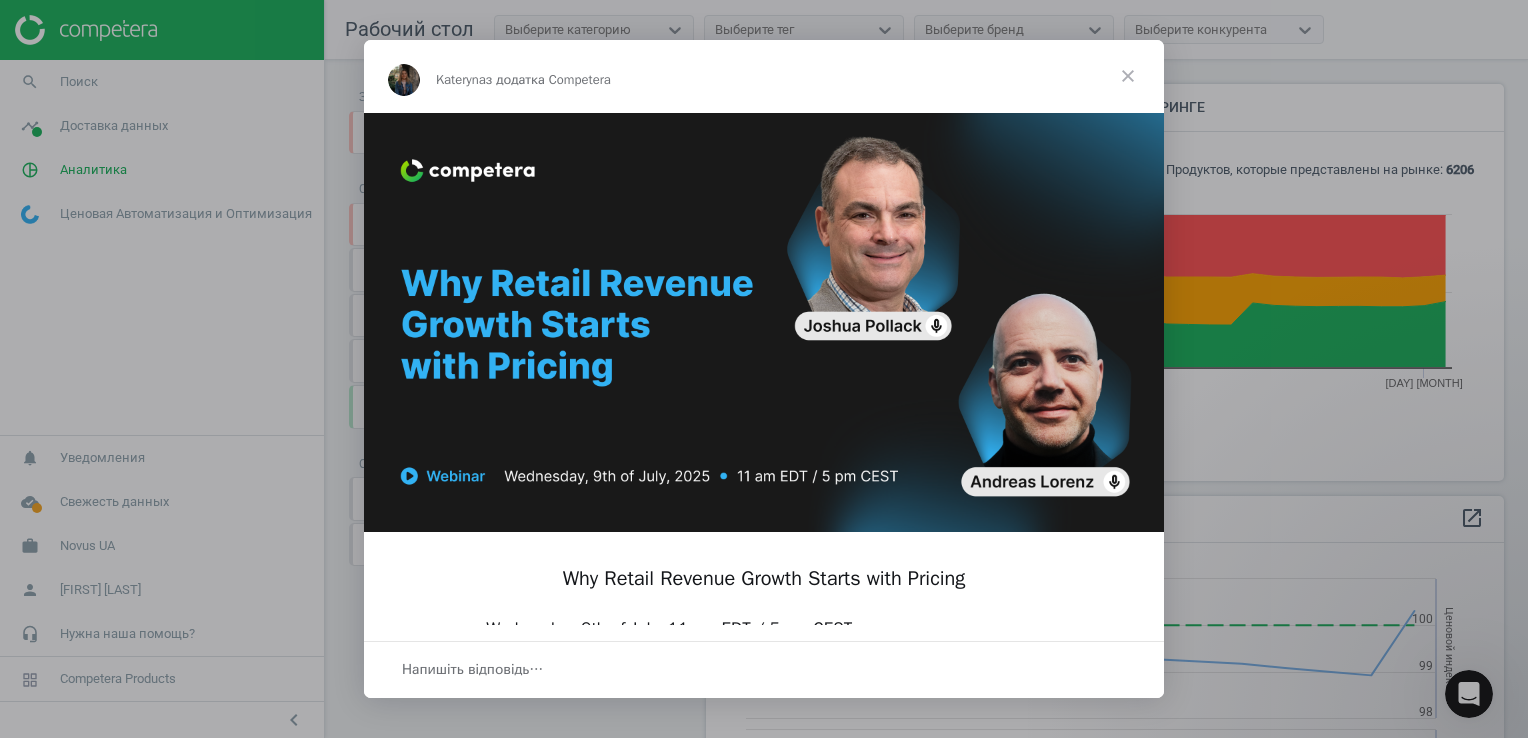 click at bounding box center [1128, 76] 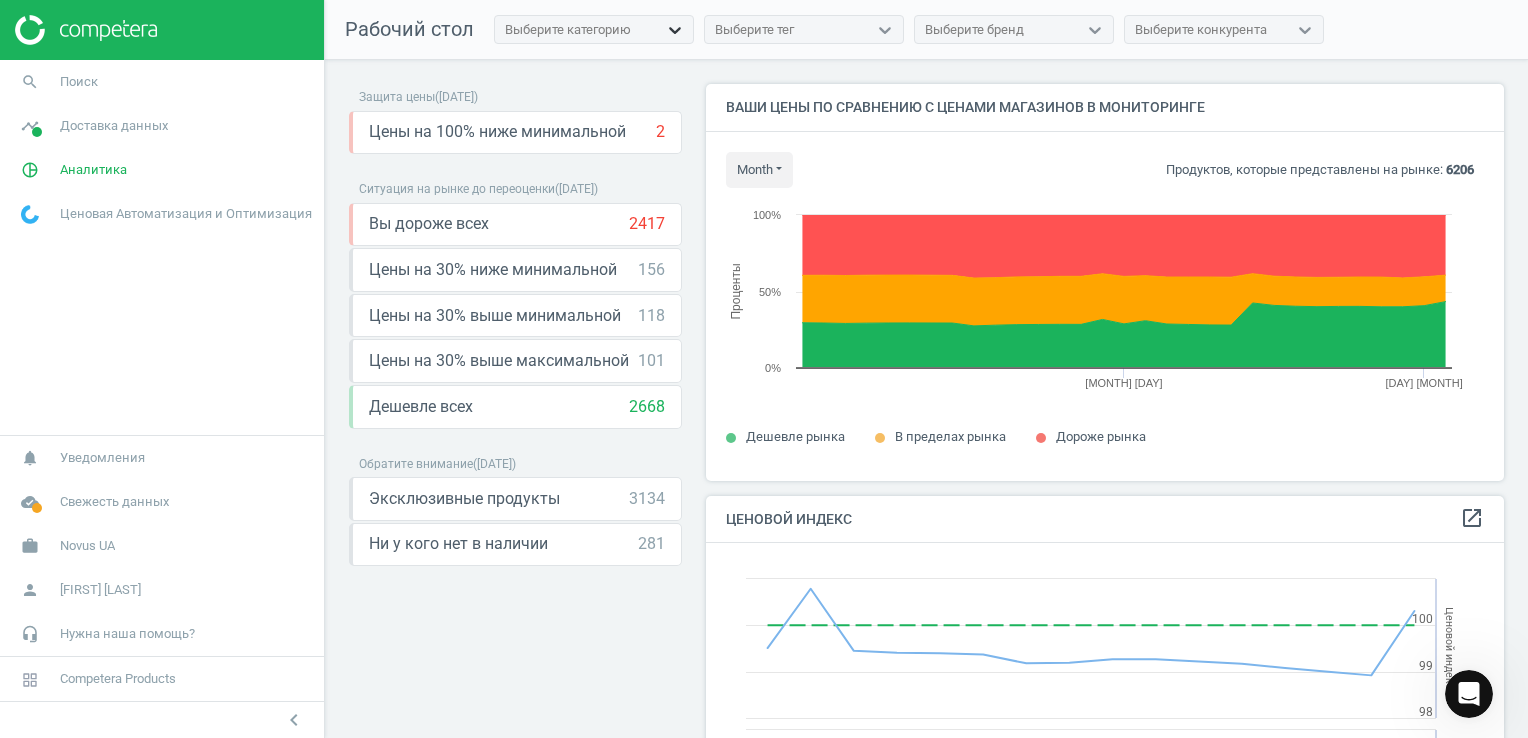 click at bounding box center [675, 30] 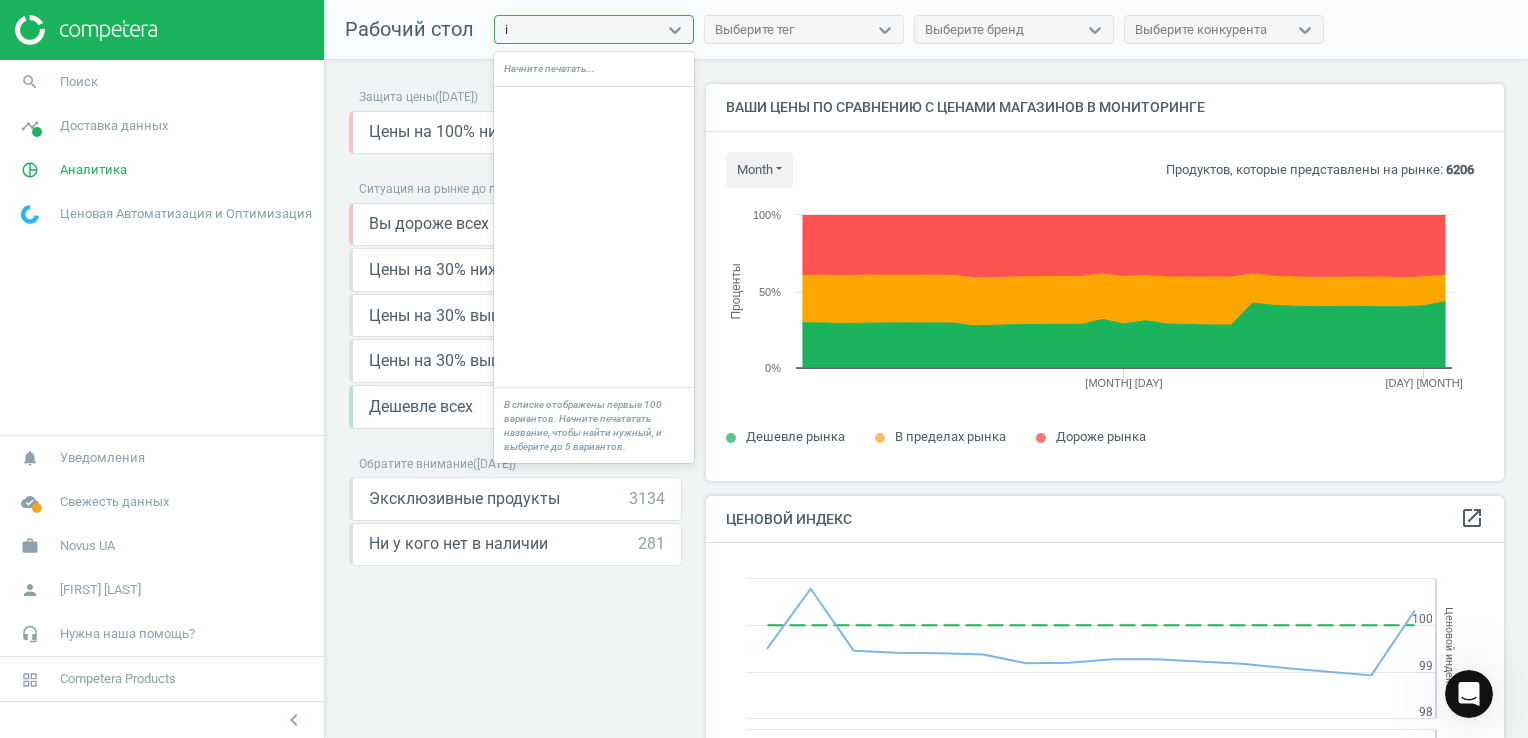 scroll, scrollTop: 0, scrollLeft: 0, axis: both 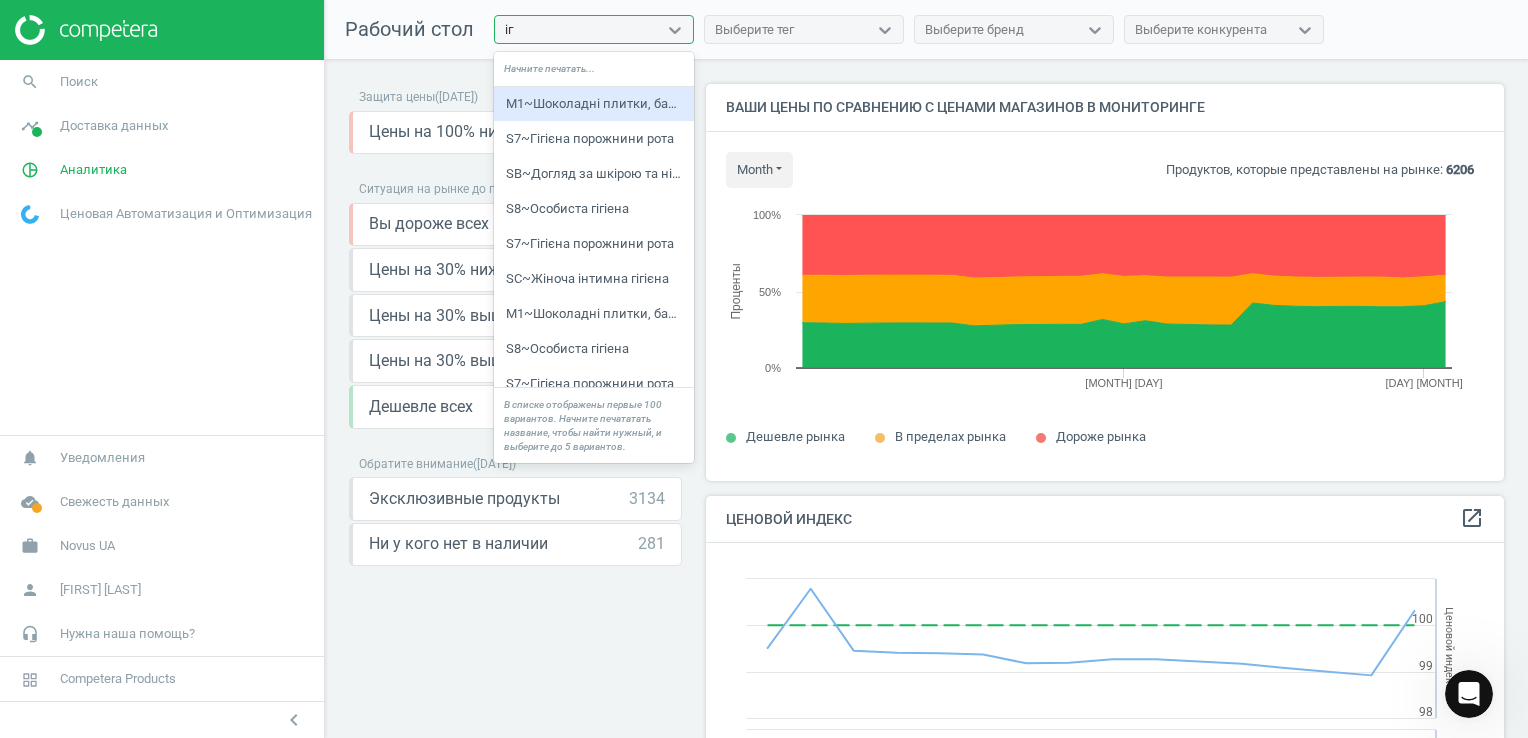 type on "і" 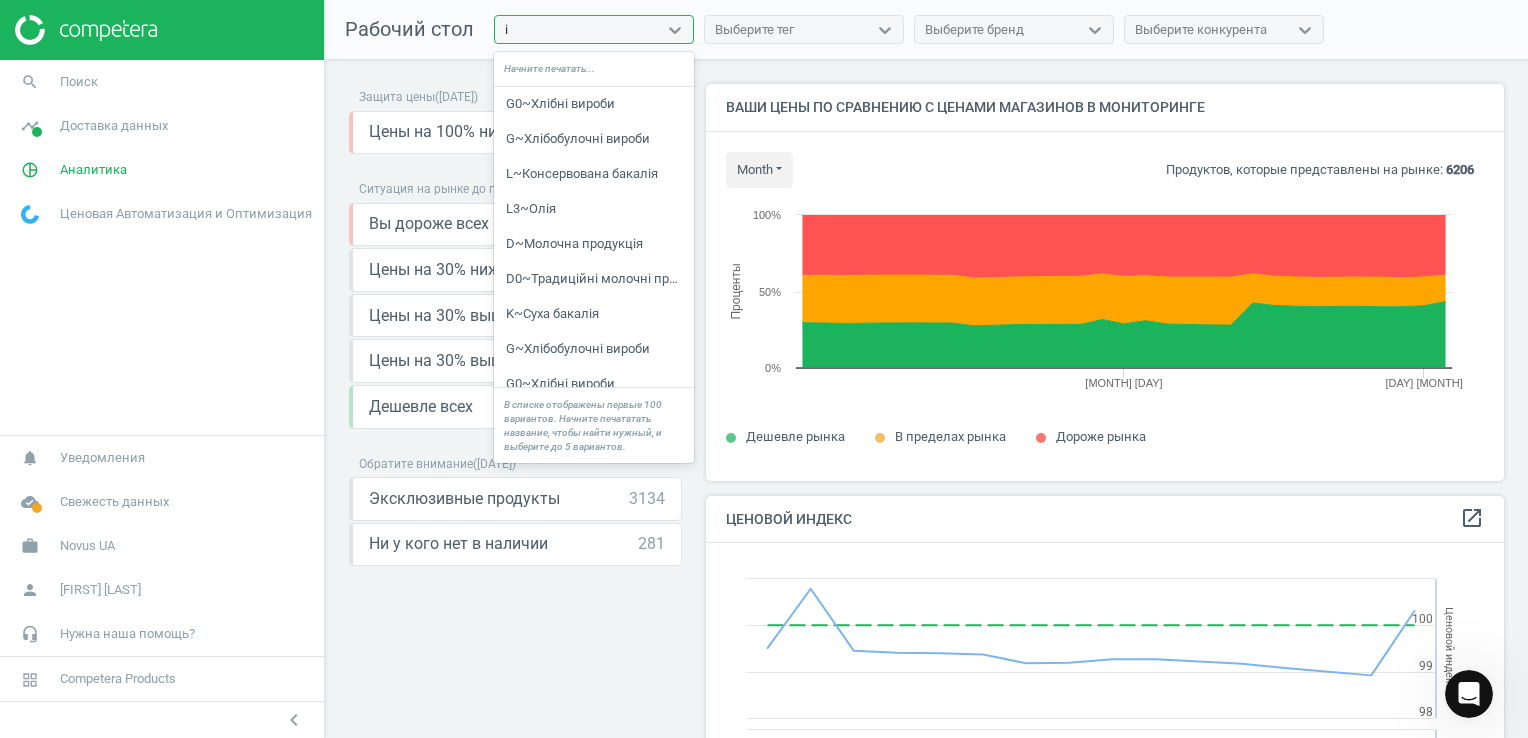 type 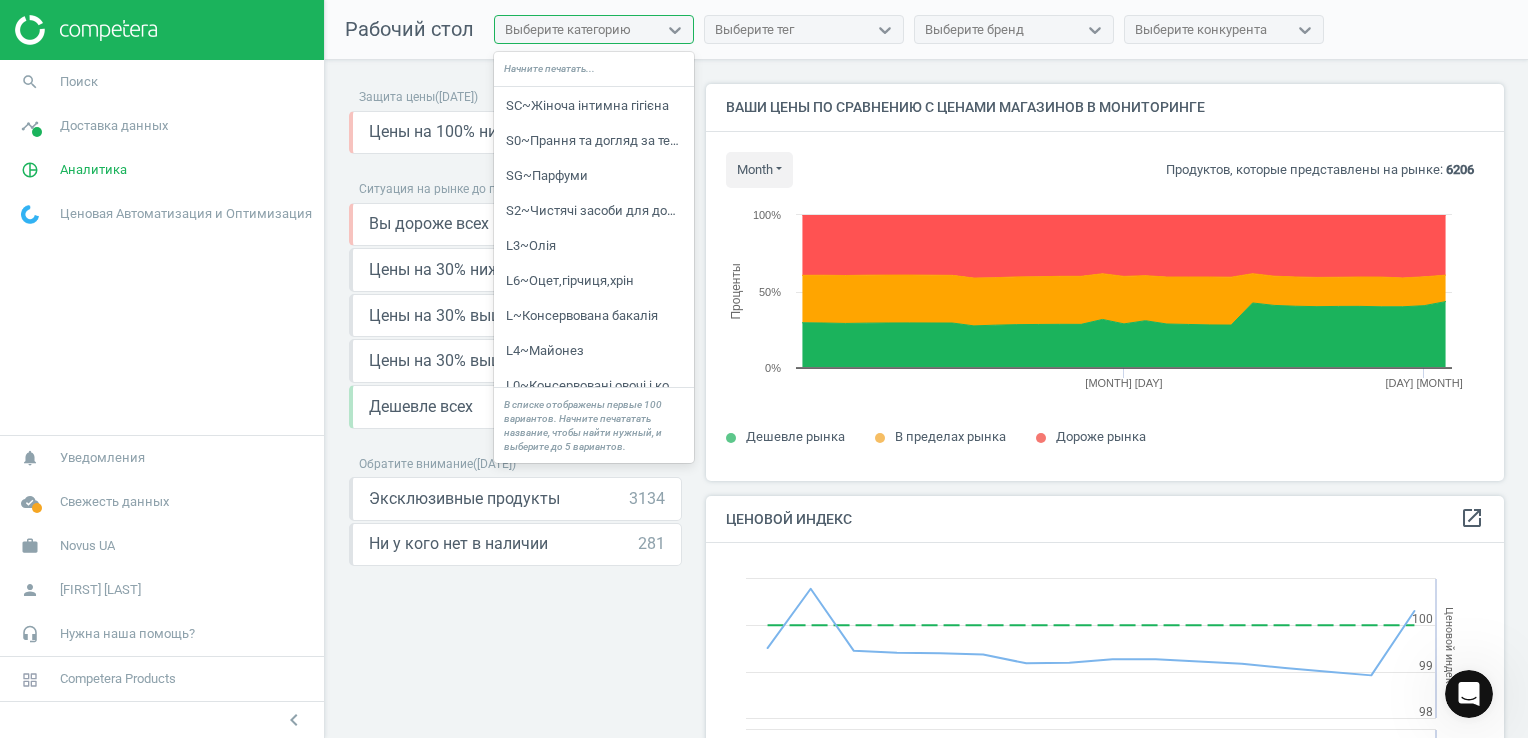scroll, scrollTop: 3200, scrollLeft: 0, axis: vertical 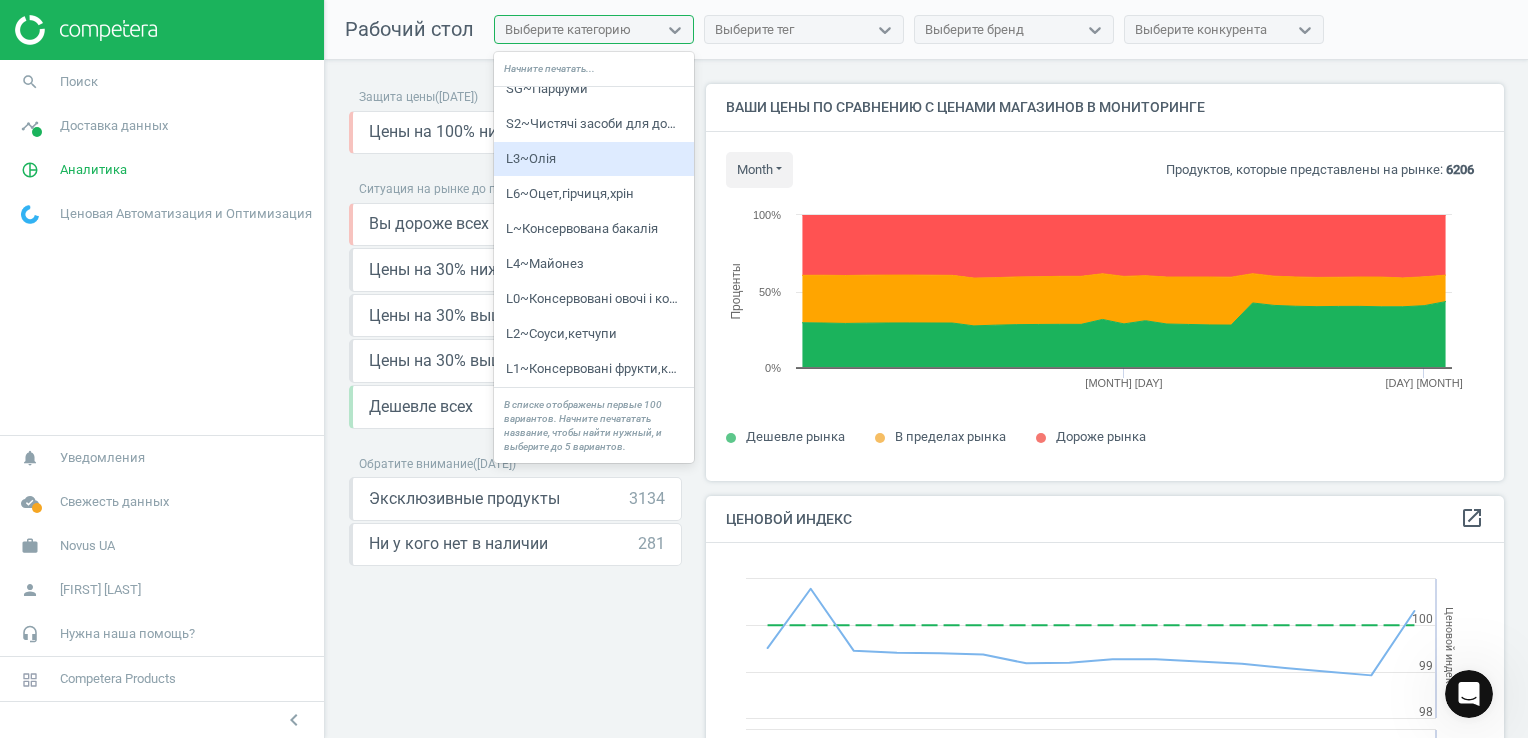 click on "Выберите тег" at bounding box center (804, 30) 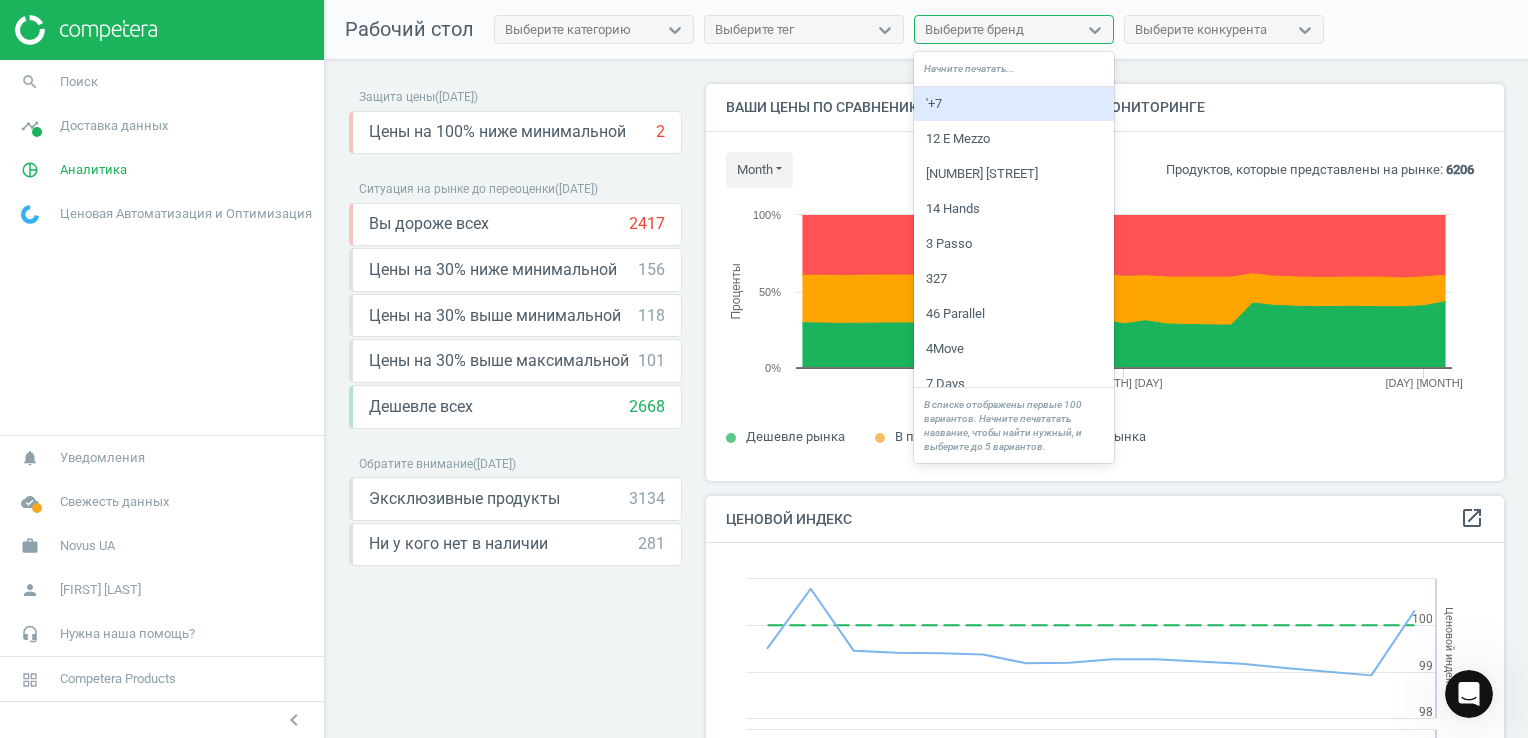 click on "Выберите бренд" at bounding box center (974, 30) 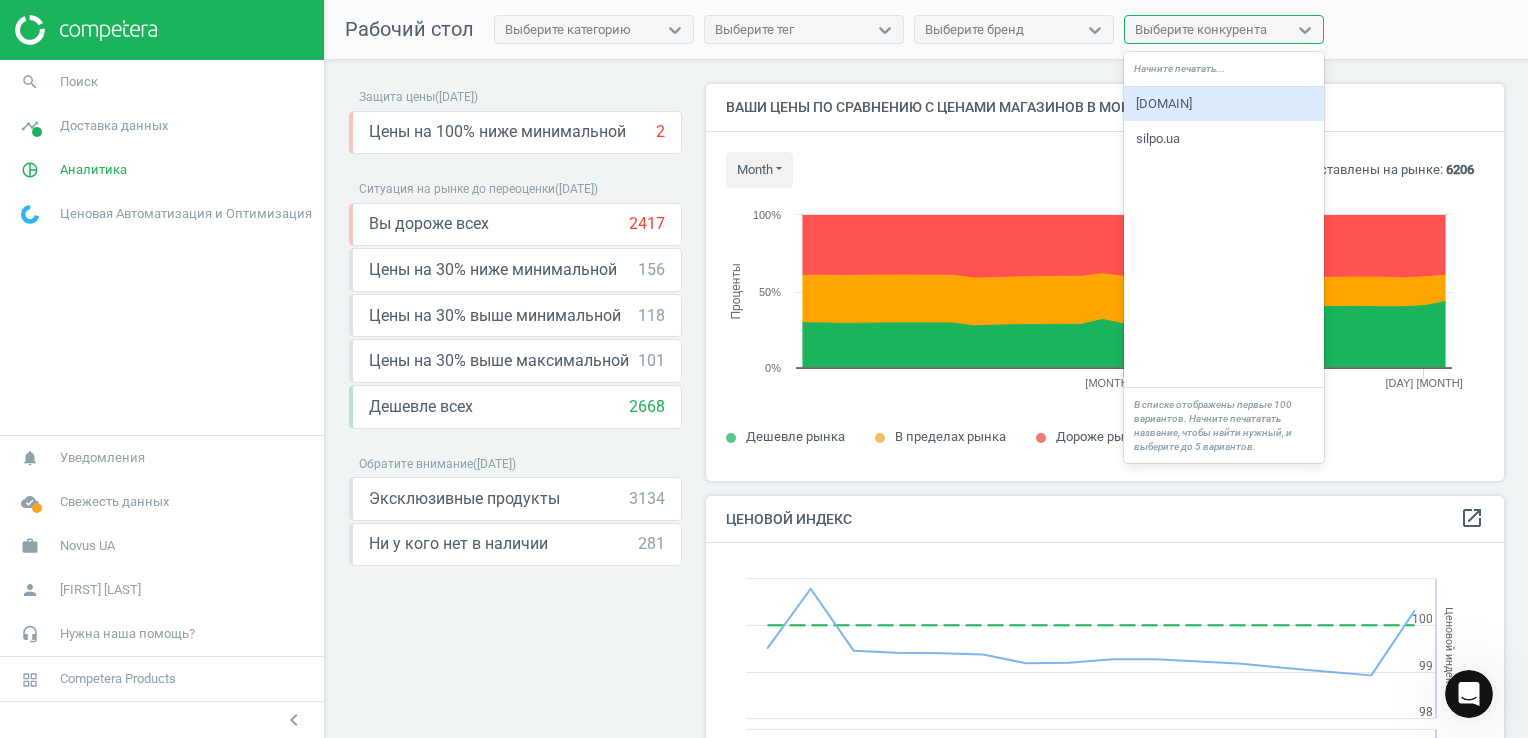 click on "Выберите конкурента" at bounding box center (1201, 30) 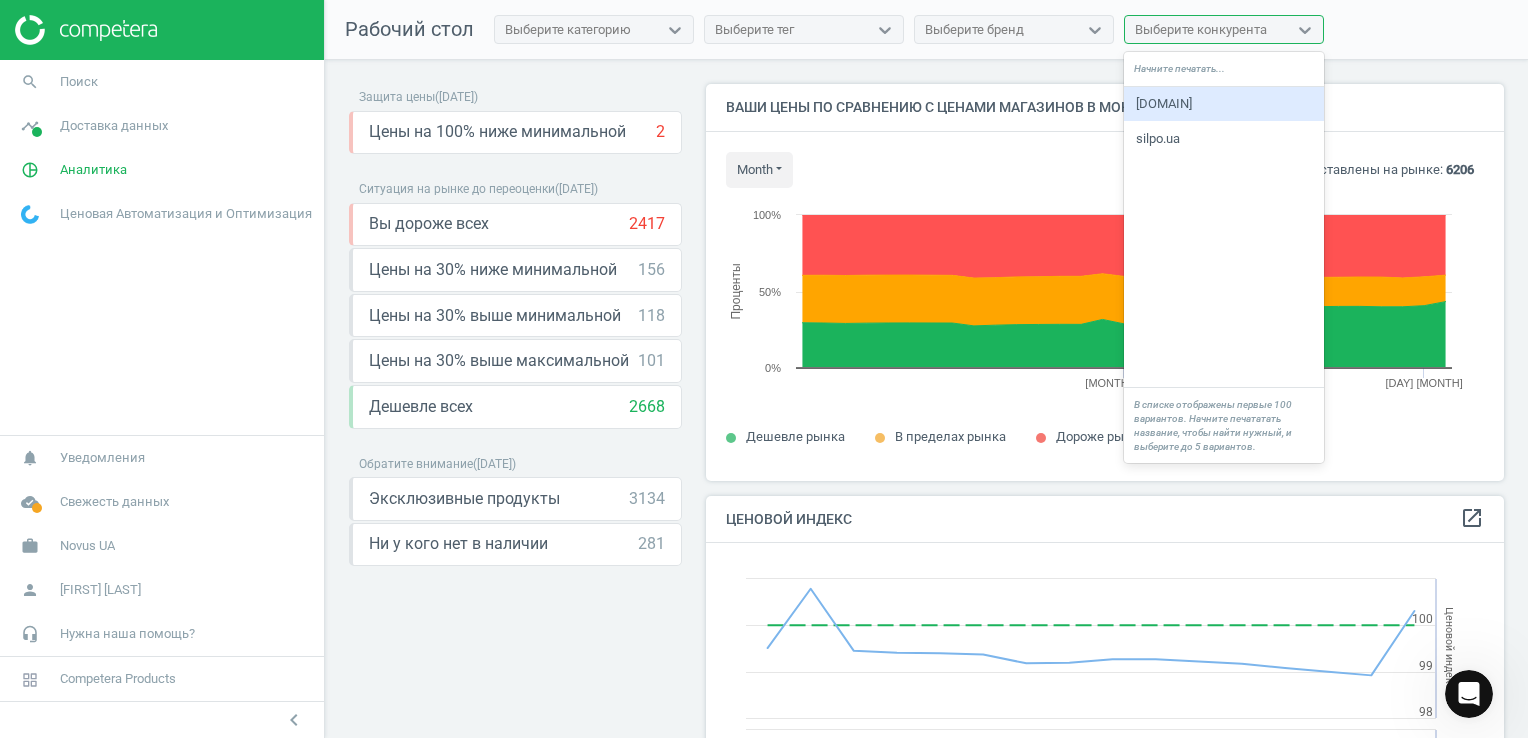 click on "Выберите конкурента" at bounding box center [1201, 30] 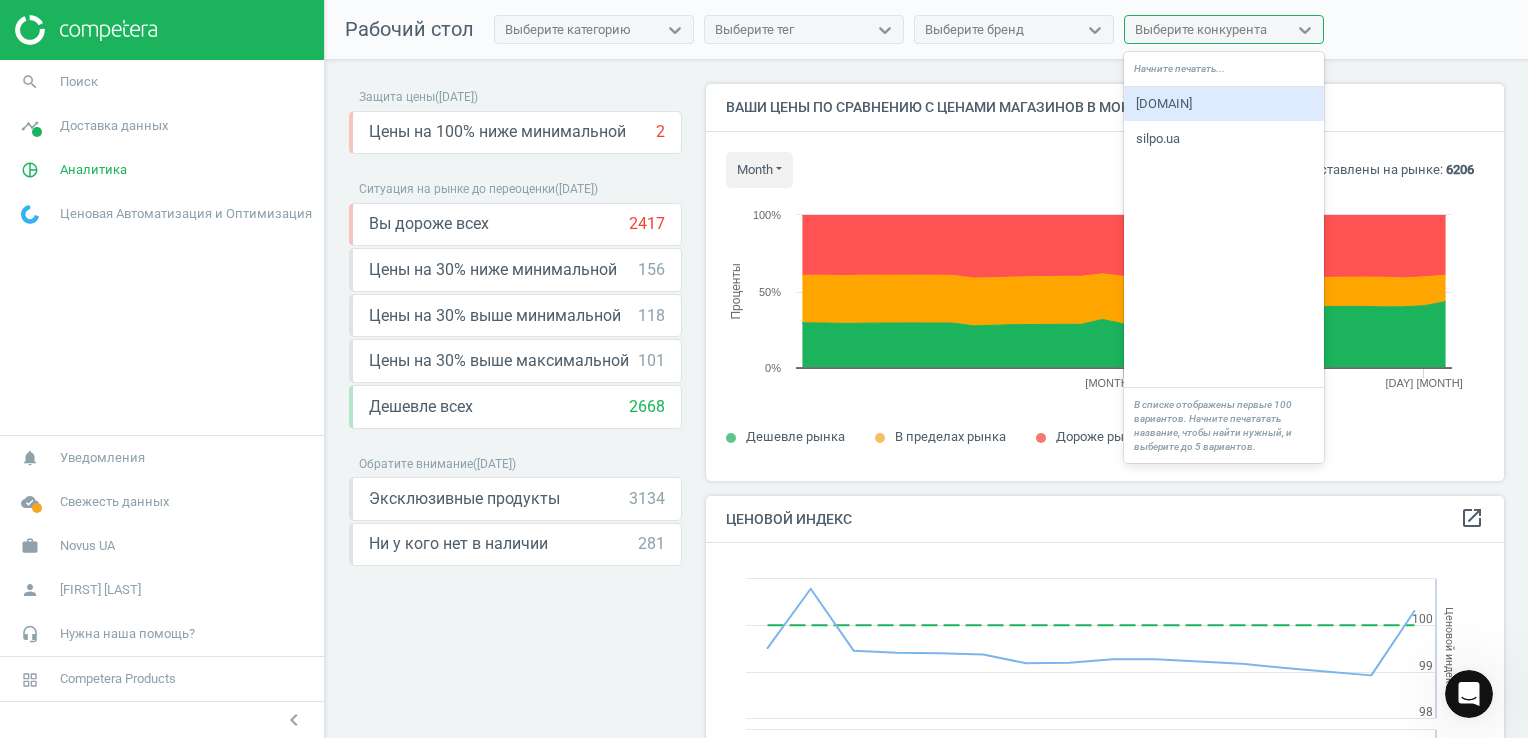 click on "search Поиск timeline Доставка данных Обзор Сведения о сопоставлениях Сопоставления Перепроверки Магазины Ассортиментное пересечение Настройка сканирования pie_chart_outlined Аналитика Обзор Товары Ценовой индекс Акции Оповещения Ценовая Автоматизация и Оптимизация" at bounding box center (162, 247) 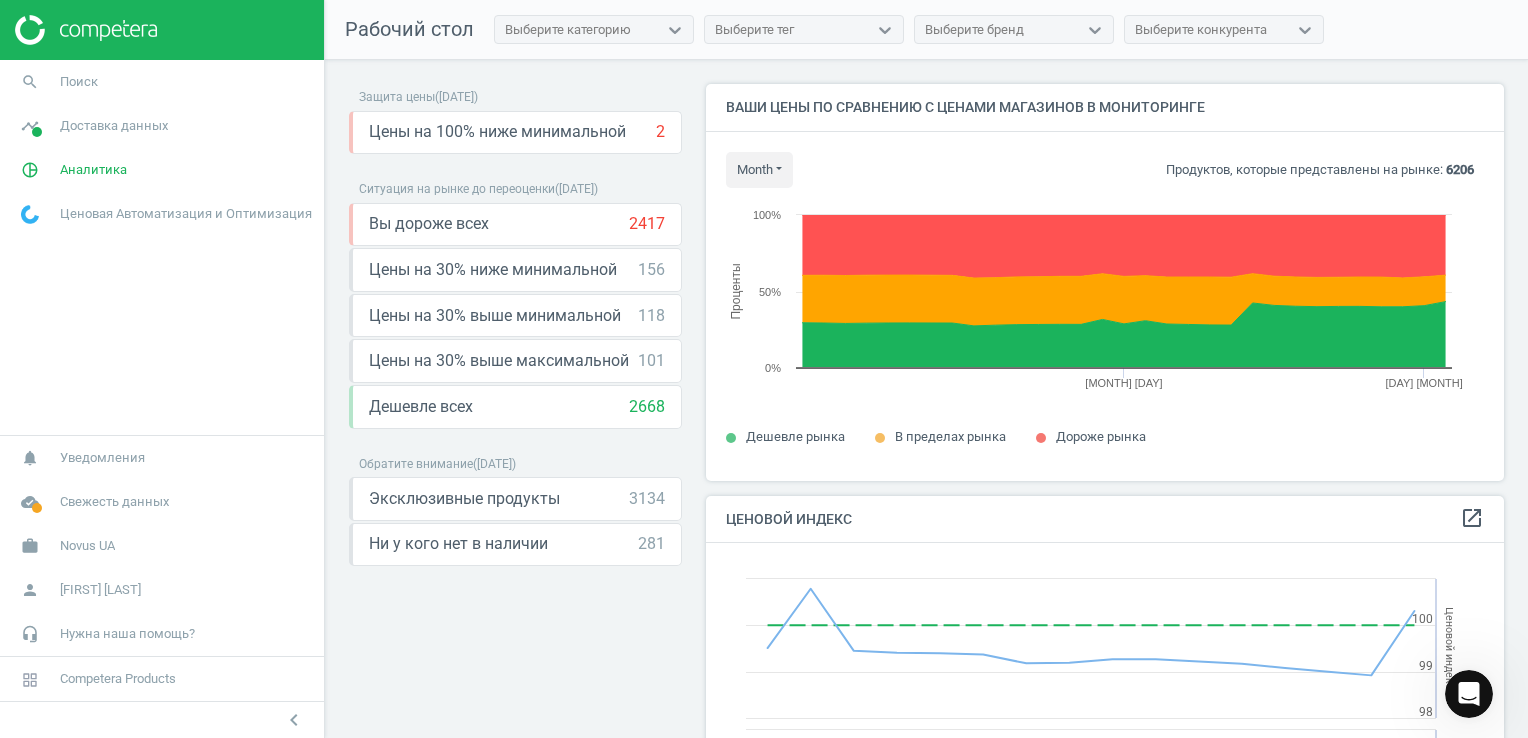 click at bounding box center [86, 30] 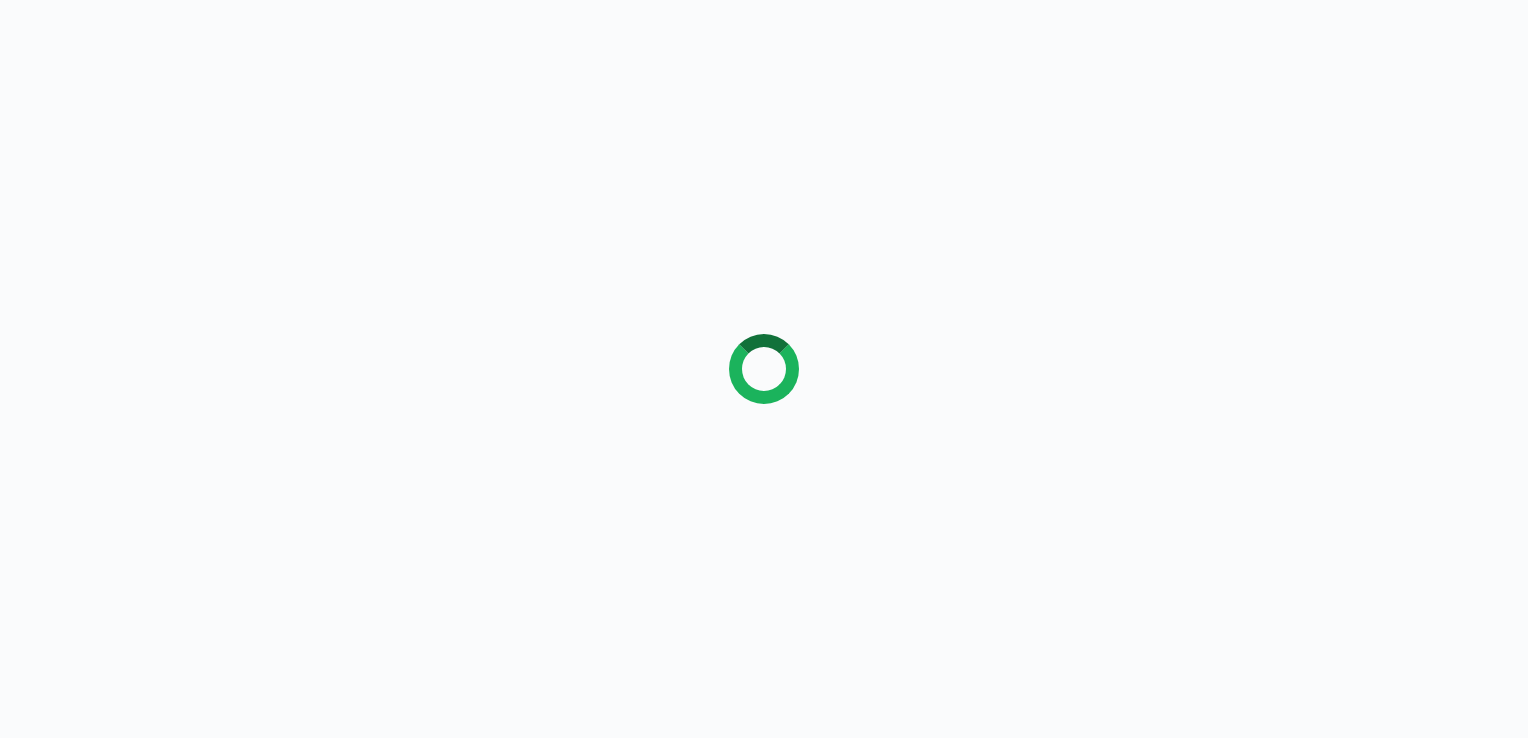 scroll, scrollTop: 0, scrollLeft: 0, axis: both 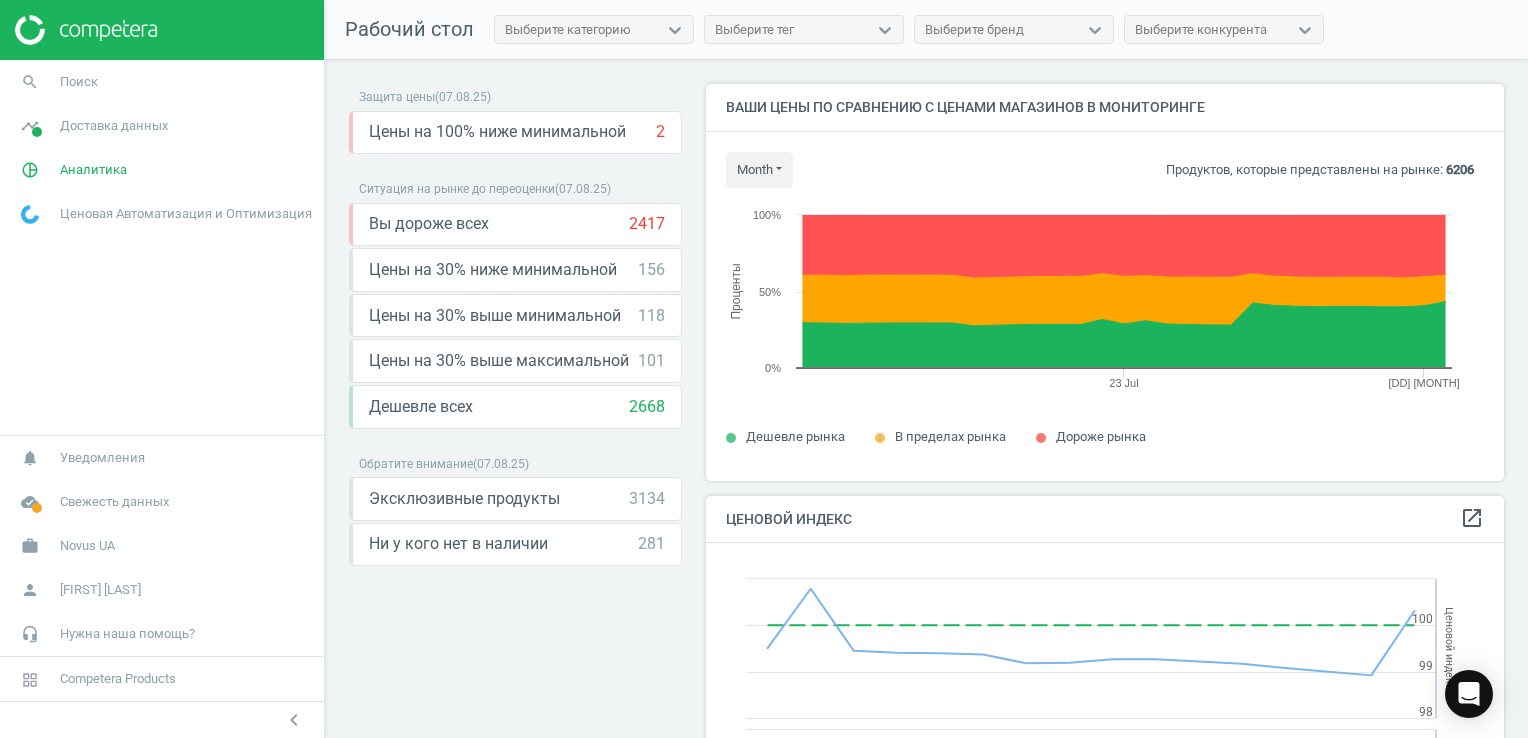 click on "Ценовая Автоматизация и Оптимизация" at bounding box center [186, 214] 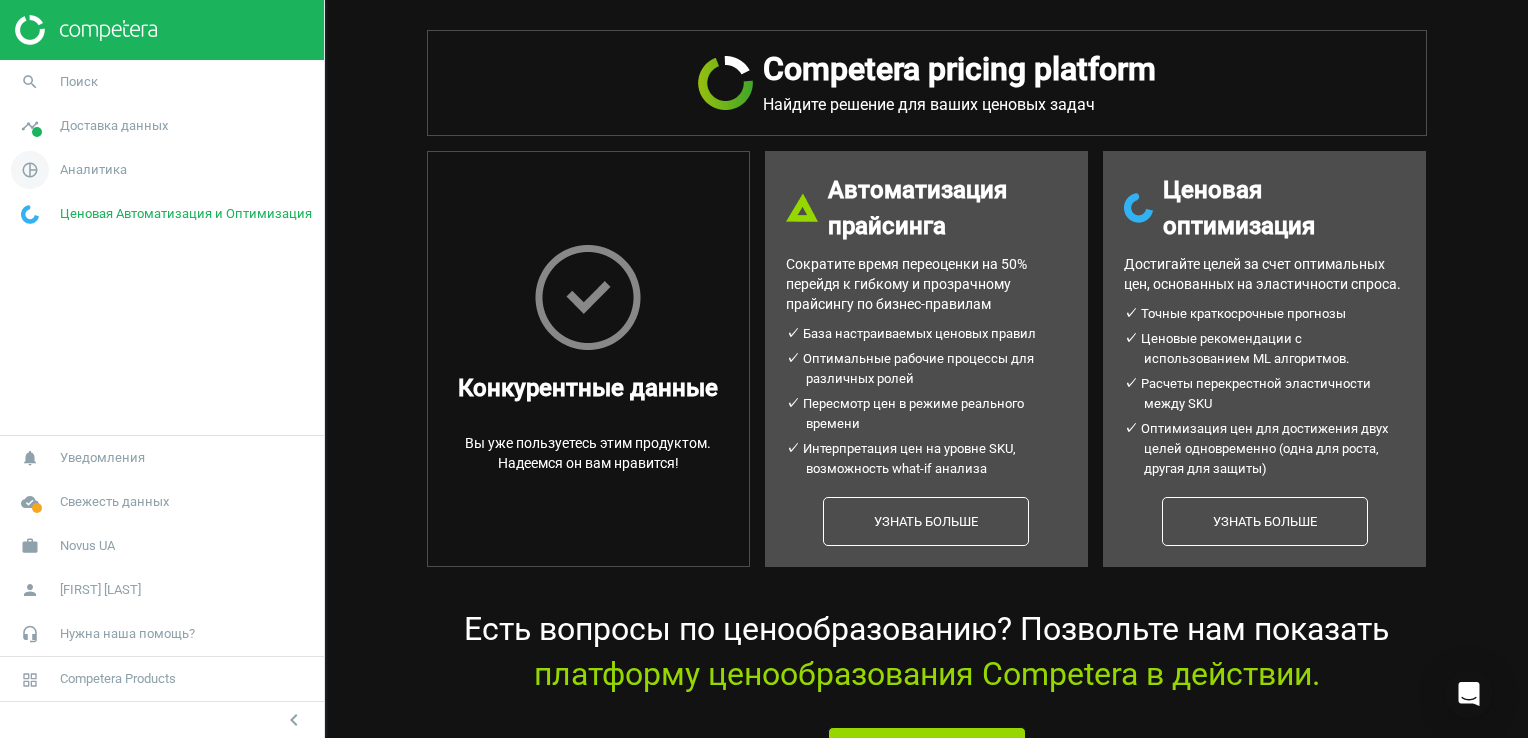 click on "pie_chart_outlined Аналитика" at bounding box center [162, 170] 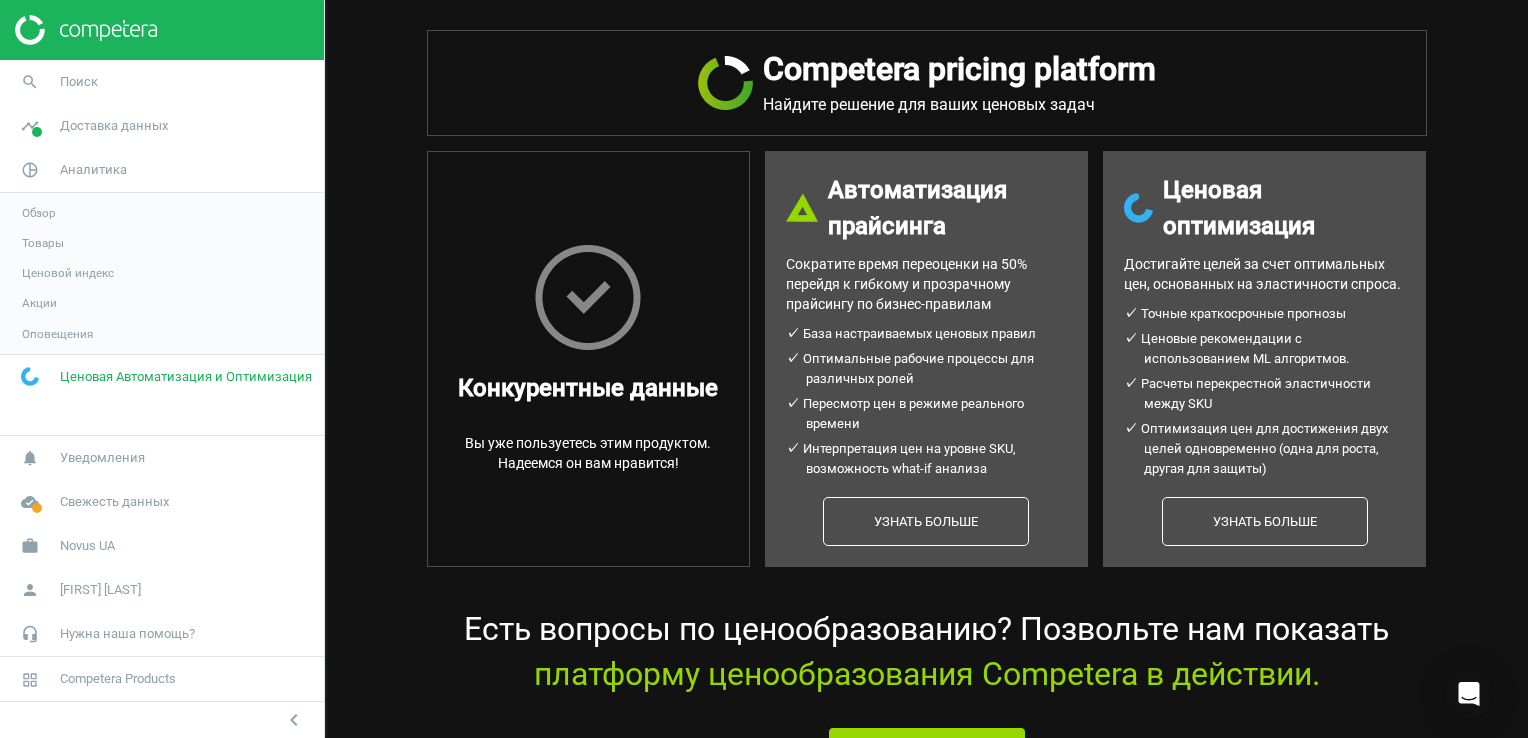 click on "Товары" at bounding box center (43, 243) 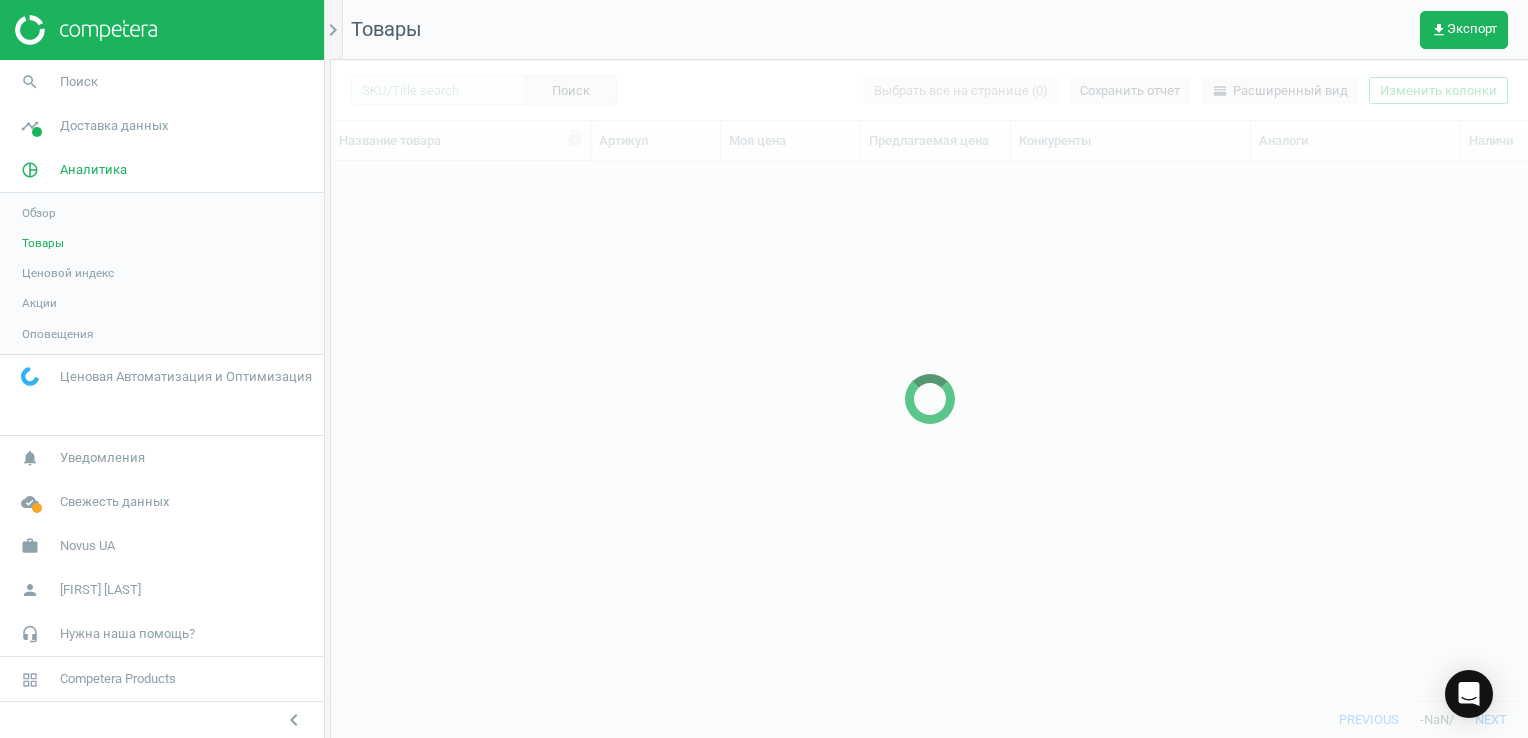 scroll, scrollTop: 16, scrollLeft: 16, axis: both 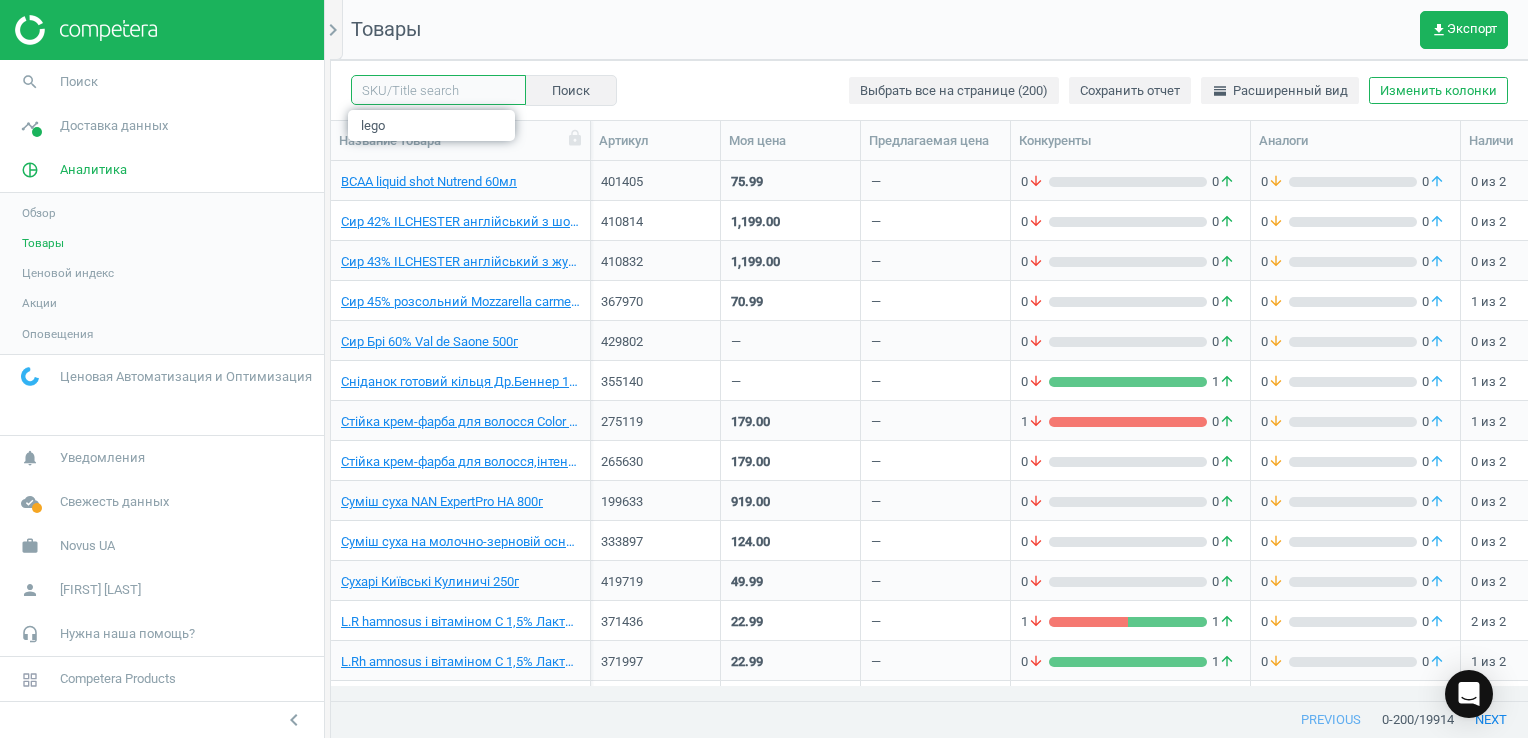 click at bounding box center (438, 90) 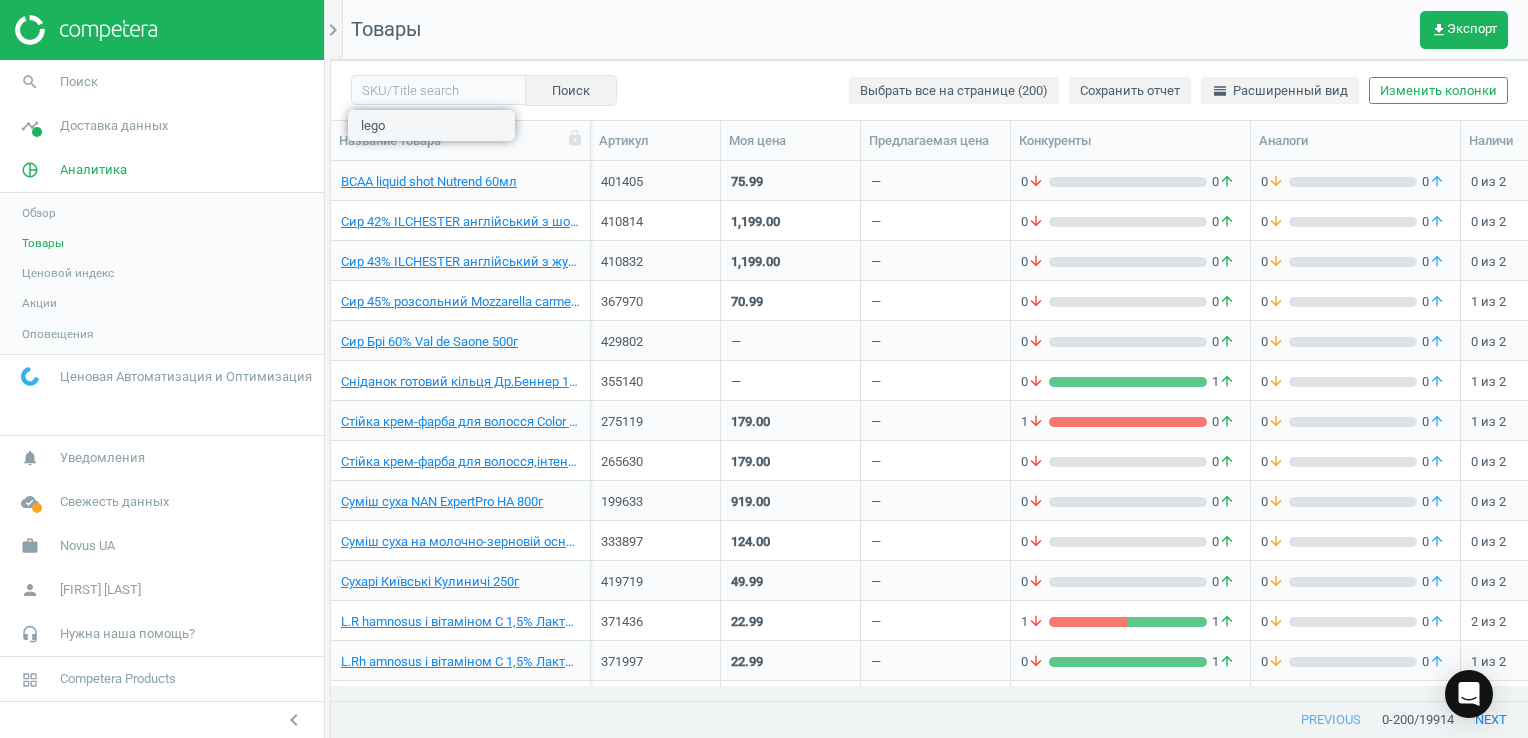 click on "lego" at bounding box center [431, 125] 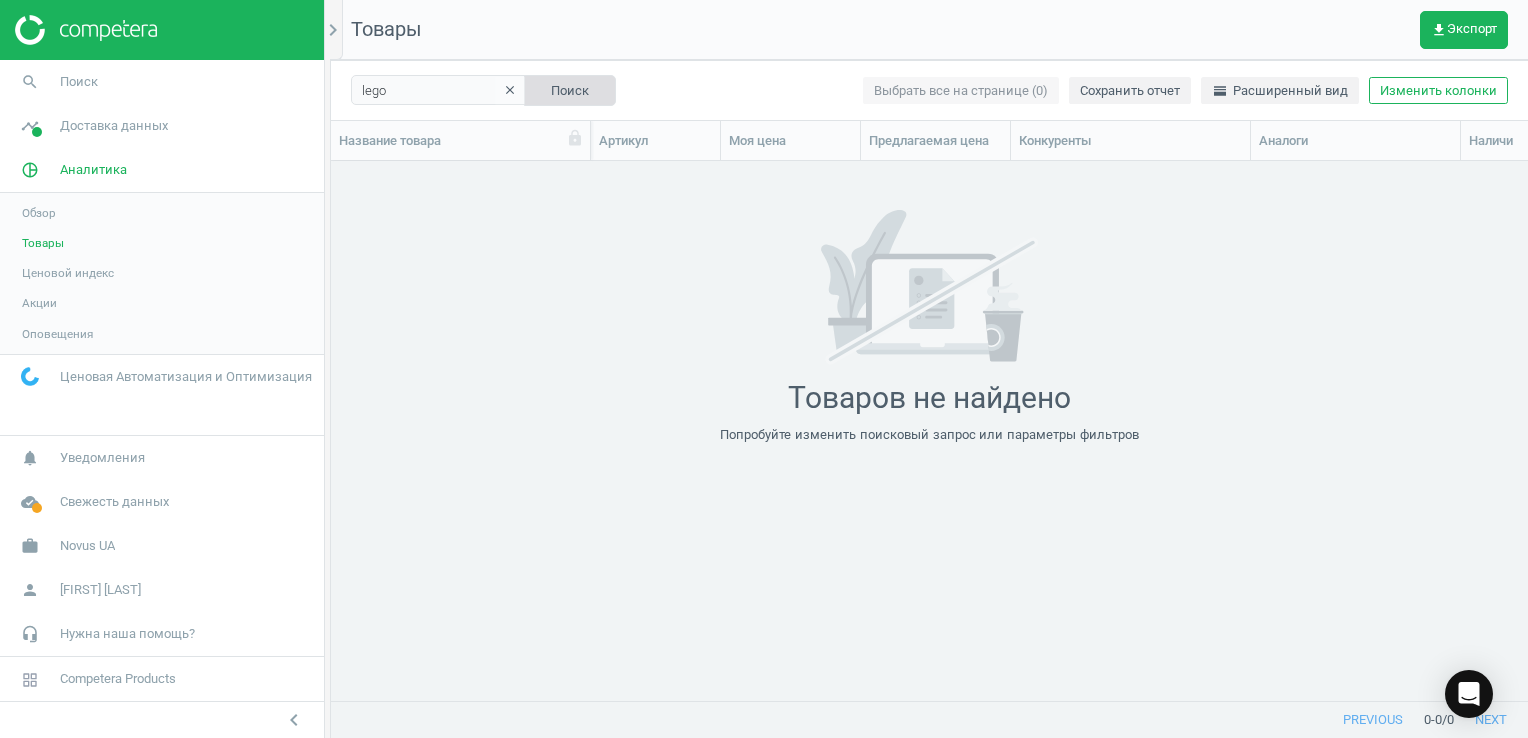 click on "Поиск" at bounding box center (570, 90) 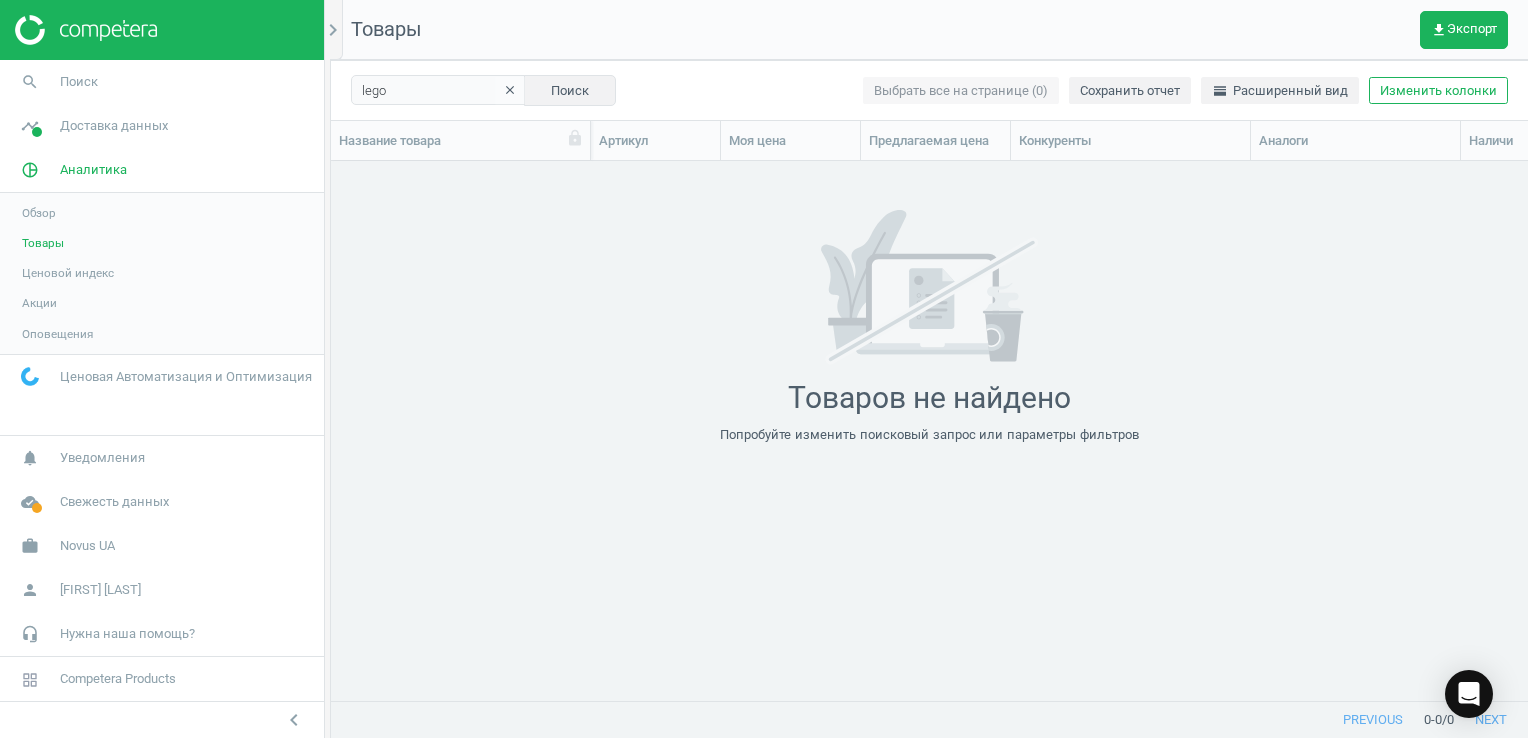 click on "clear" at bounding box center (510, 90) 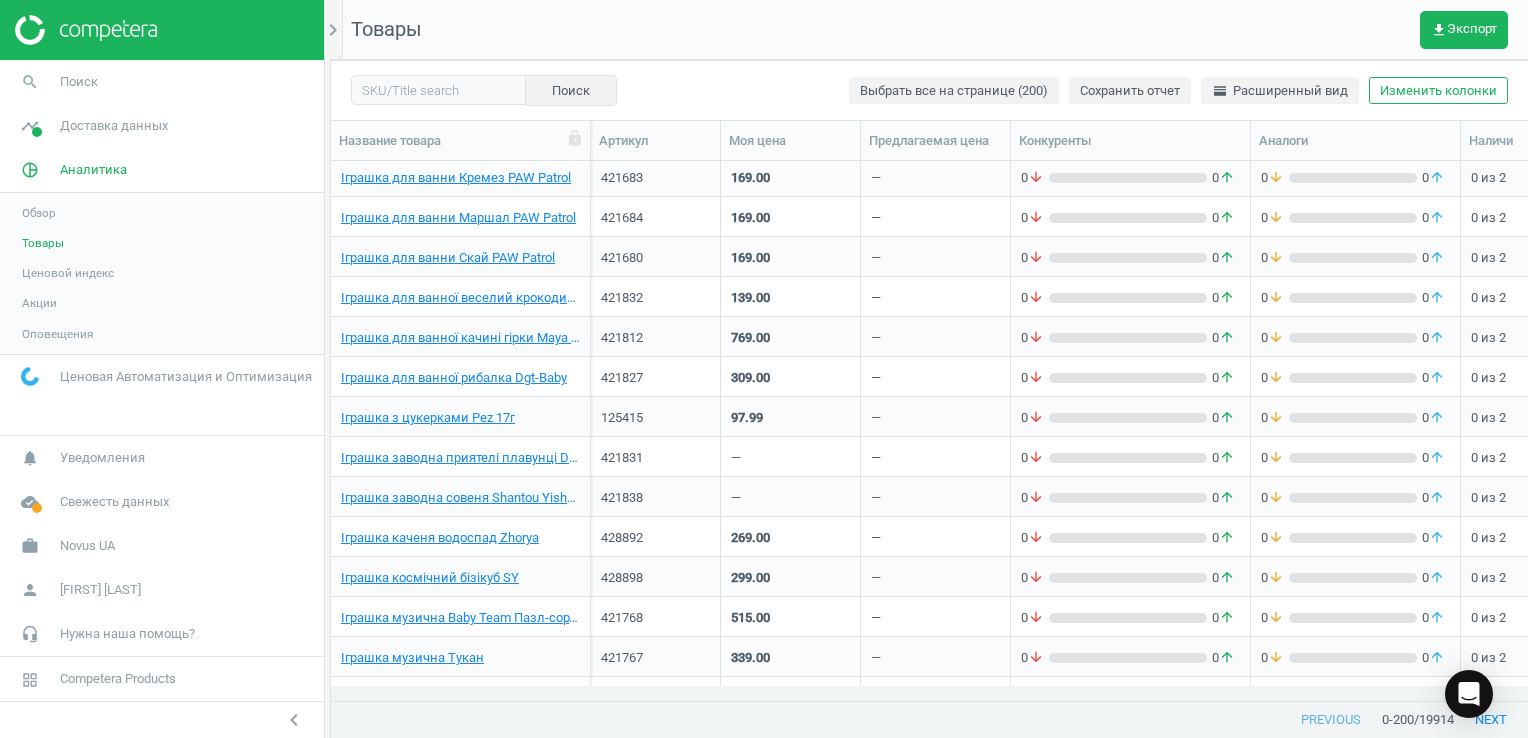 scroll, scrollTop: 1300, scrollLeft: 0, axis: vertical 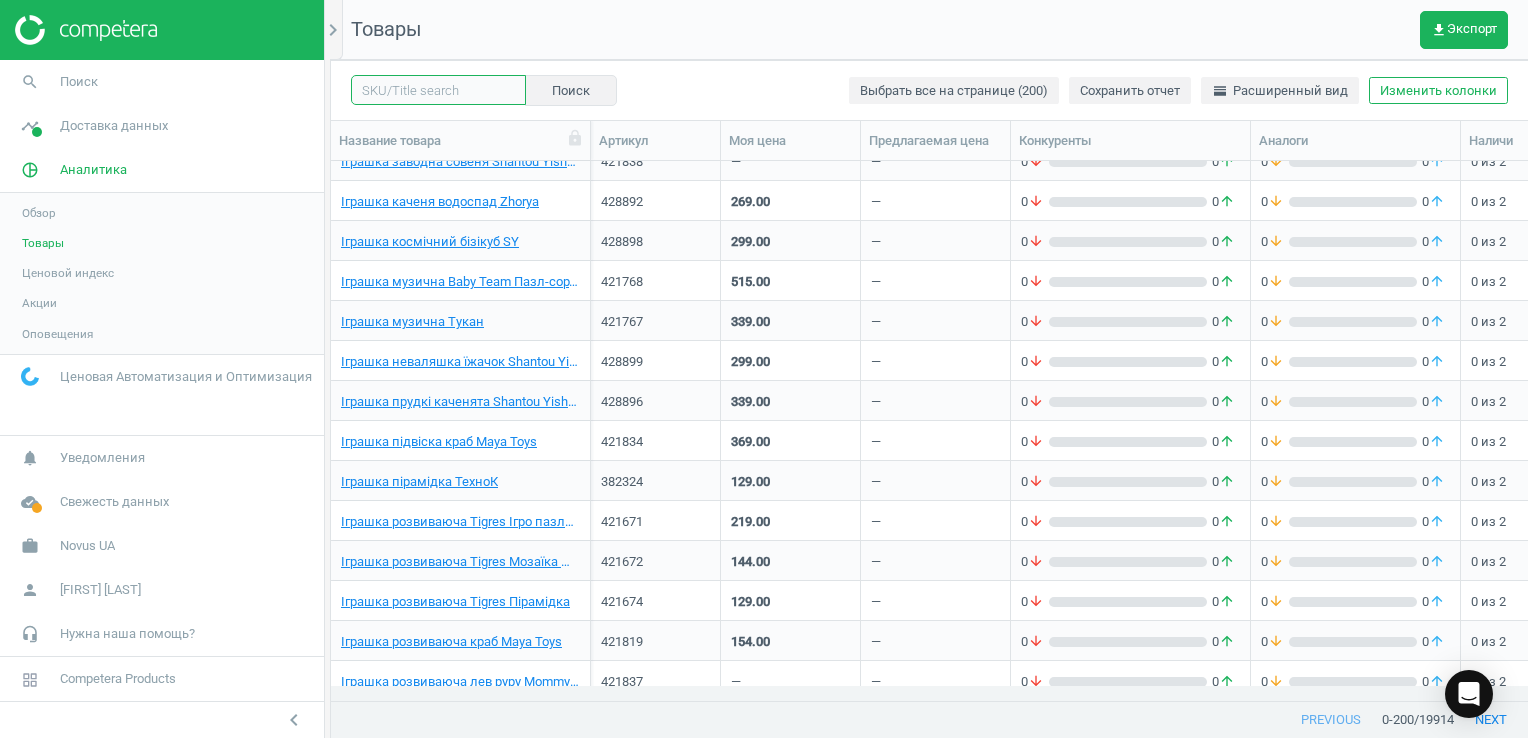 click at bounding box center [438, 90] 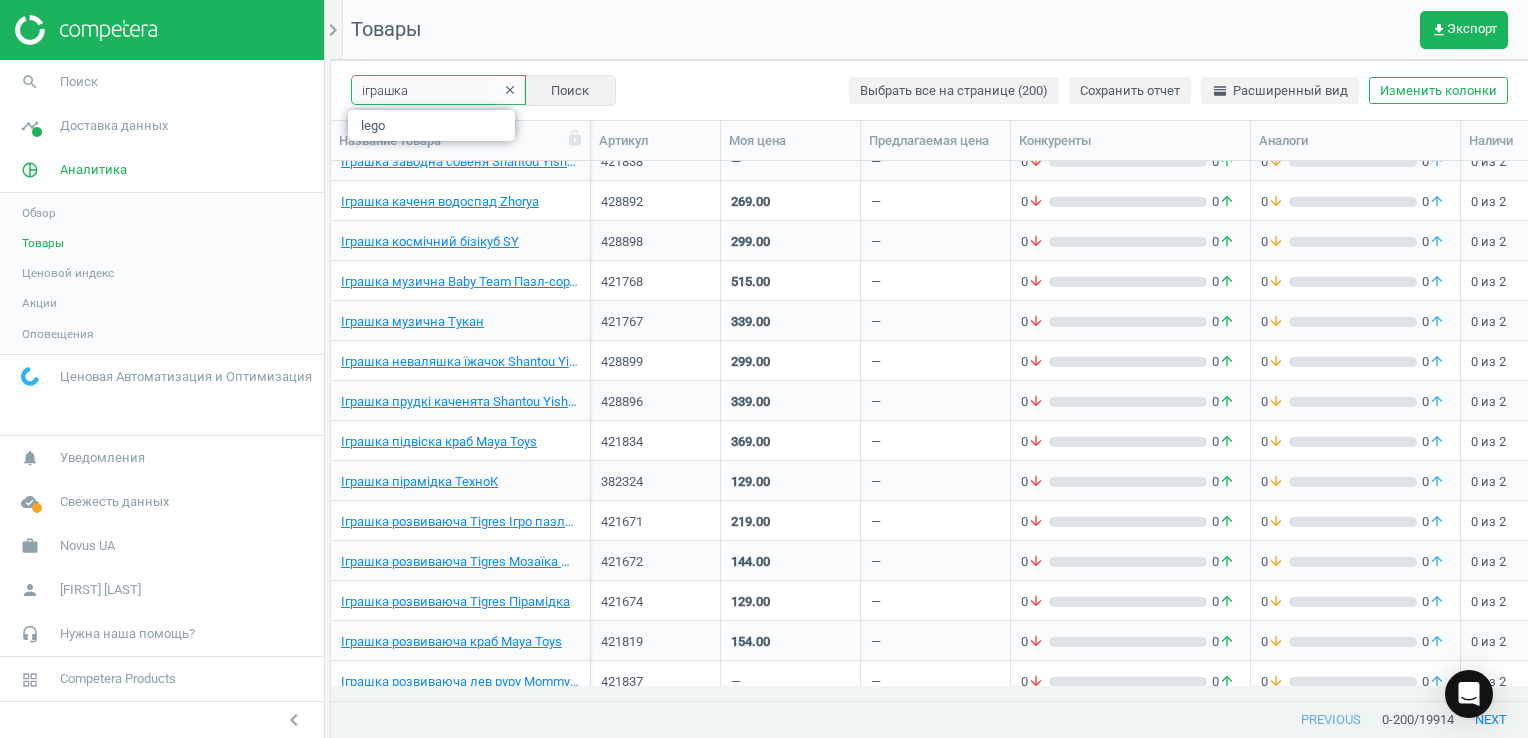 type on "іграшка" 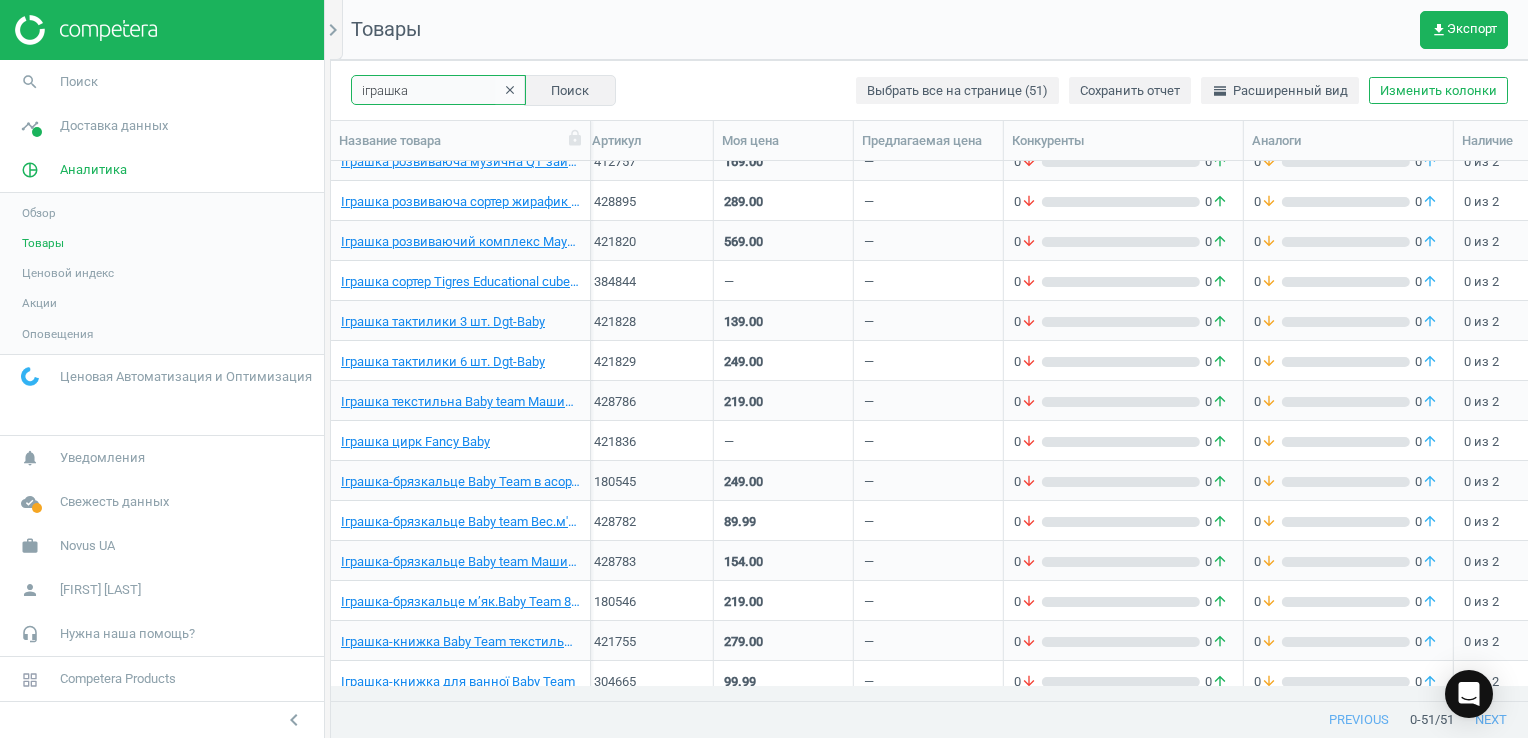 scroll, scrollTop: 0, scrollLeft: 0, axis: both 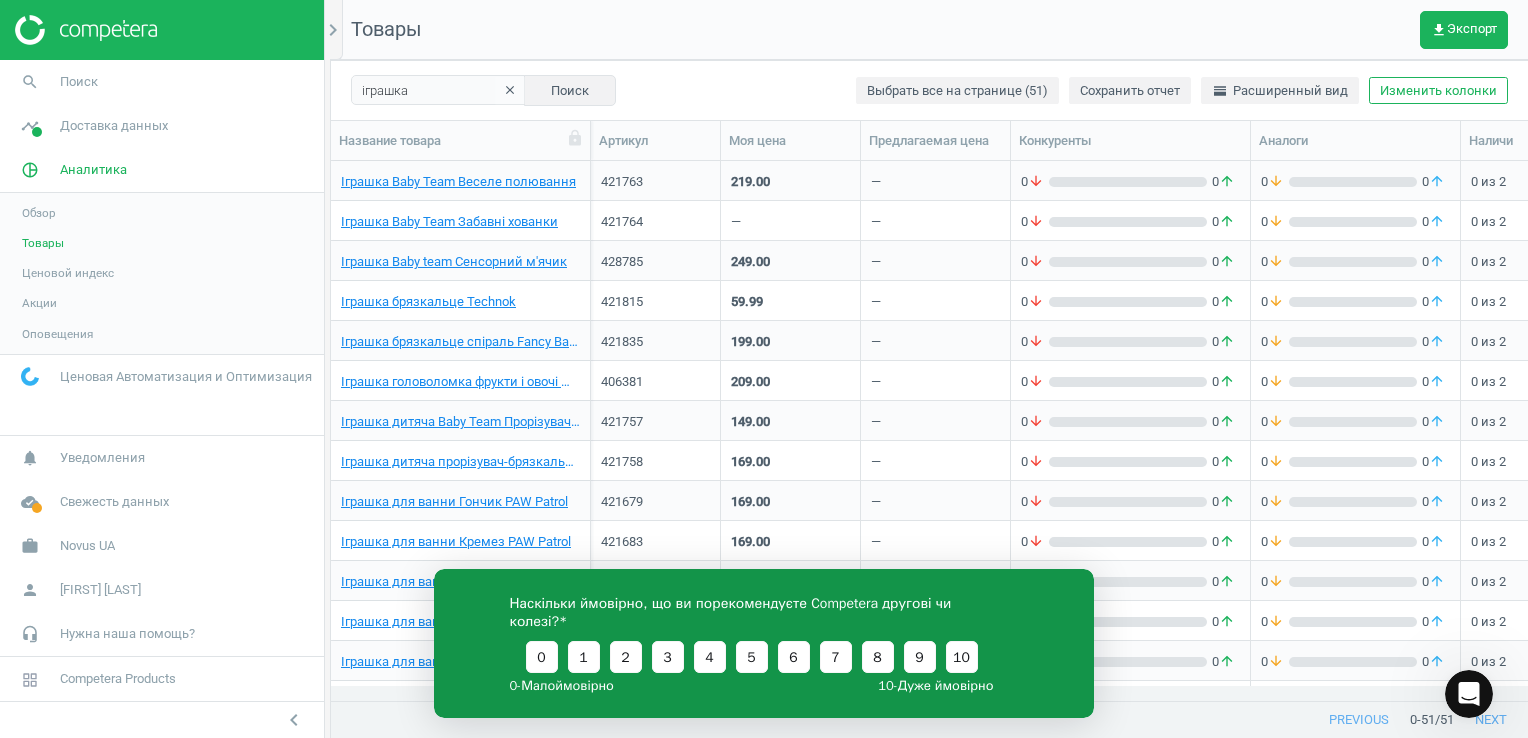 click on "іграшка clear Поиск Выбрать все на странице (51) Сохранить отчет horizontal_split Расширенный вид Изменить колонки" at bounding box center (929, 90) 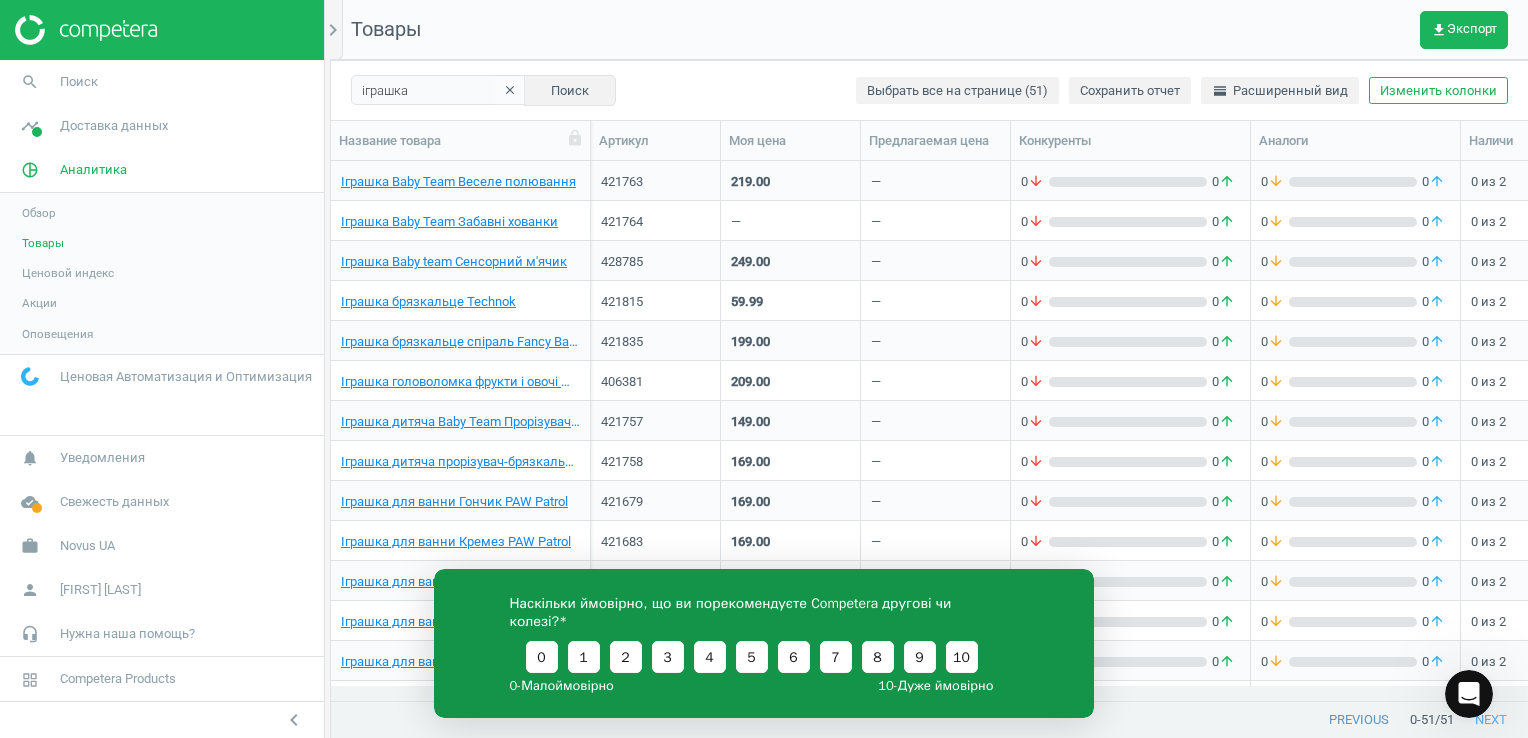 click at bounding box center (1056, 700) 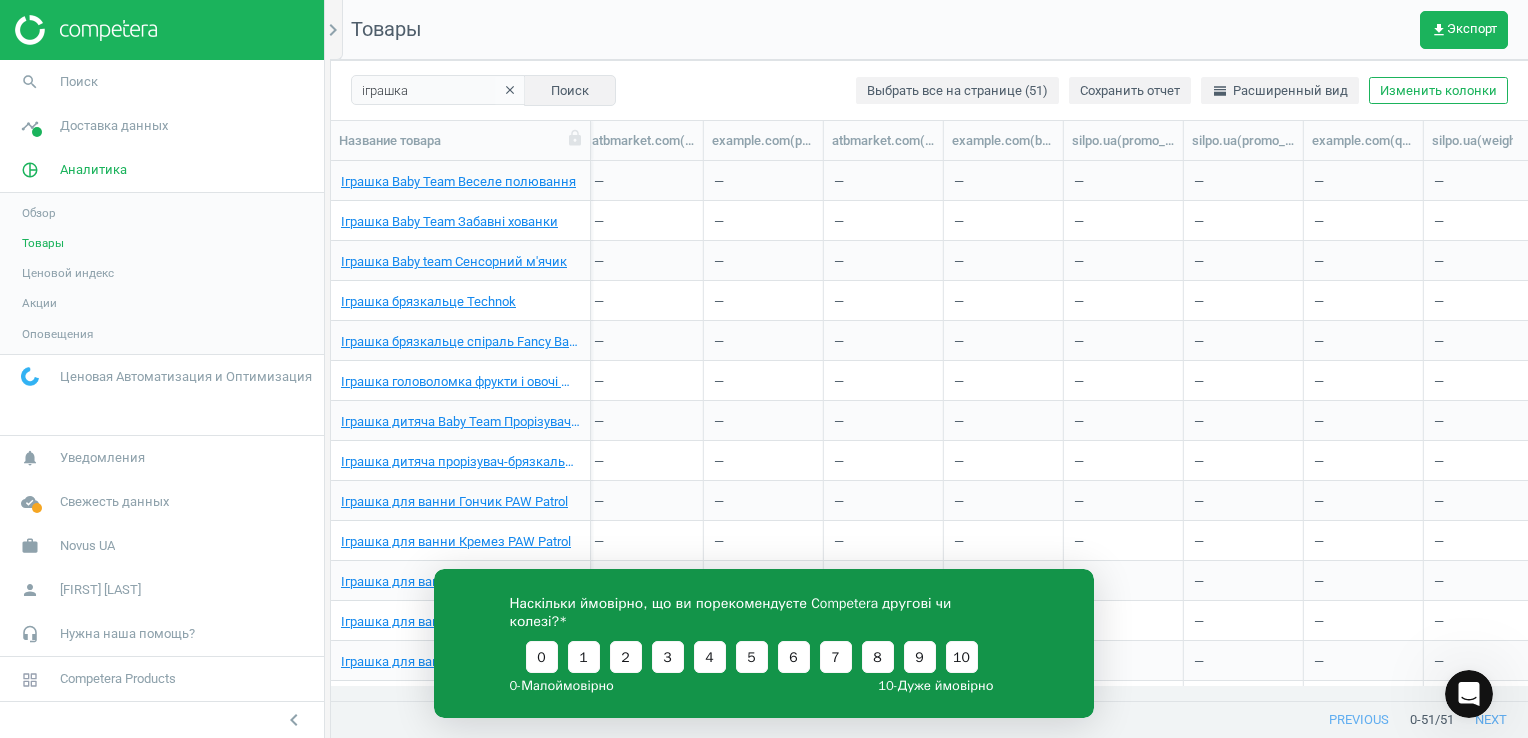scroll, scrollTop: 0, scrollLeft: 2709, axis: horizontal 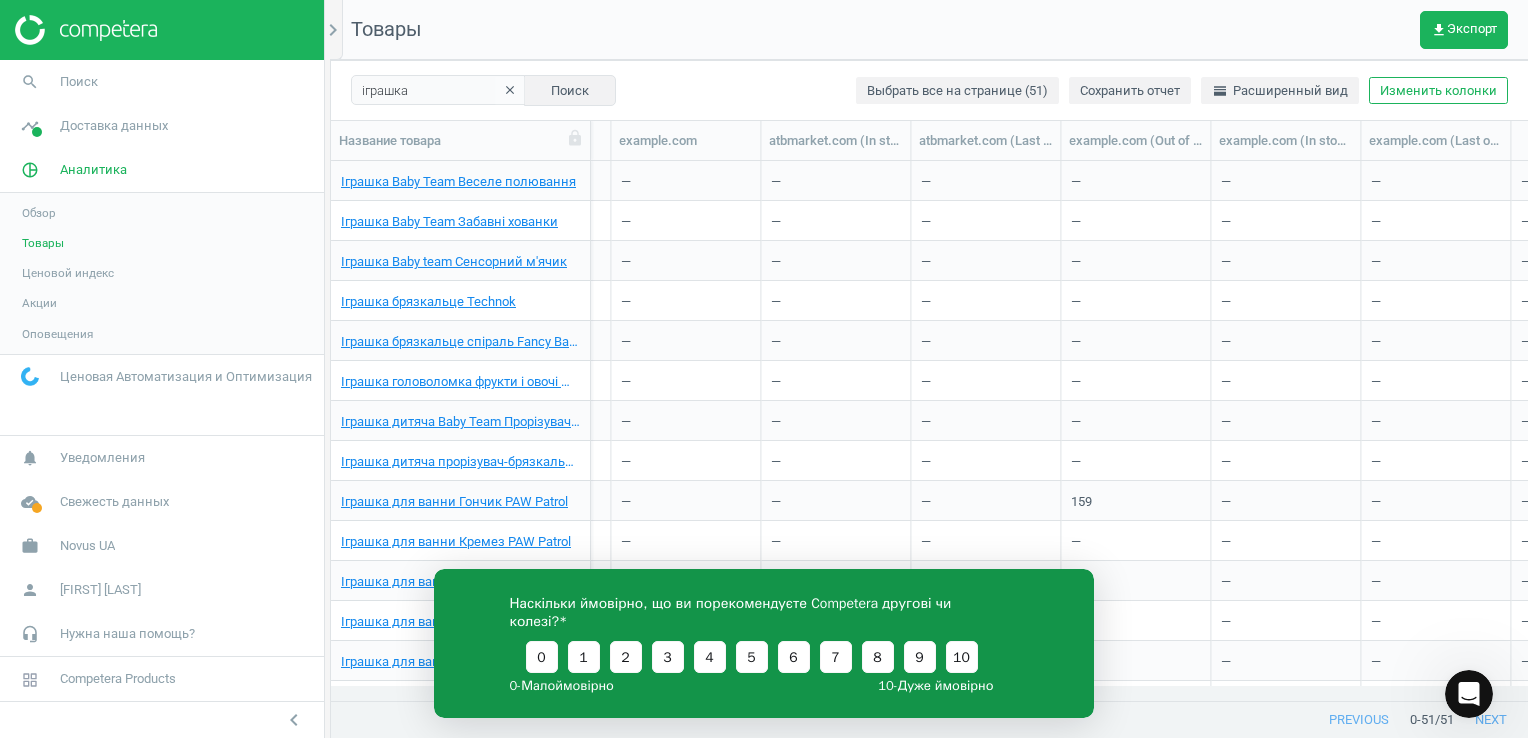 drag, startPoint x: 1370, startPoint y: 702, endPoint x: 1417, endPoint y: 701, distance: 47.010635 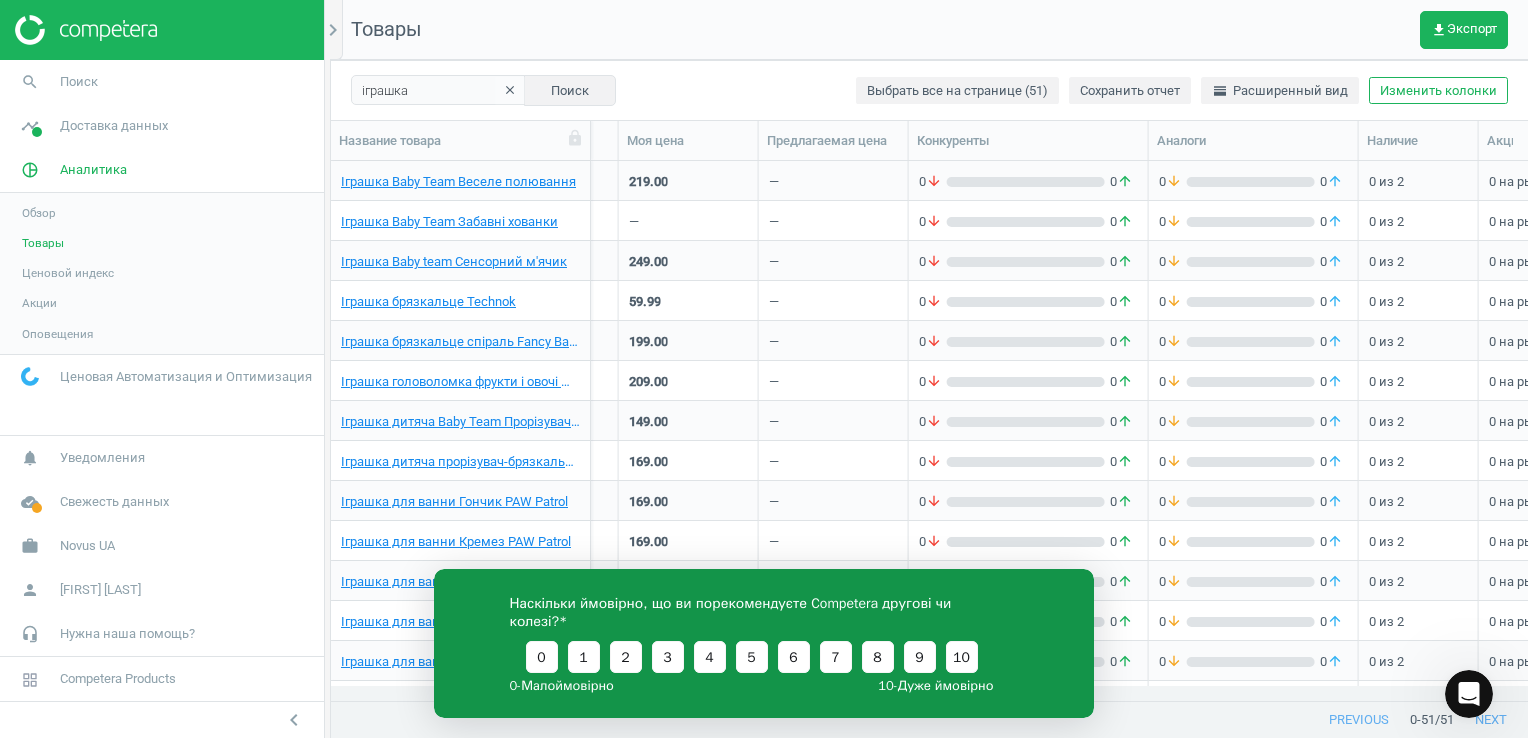 scroll, scrollTop: 0, scrollLeft: 0, axis: both 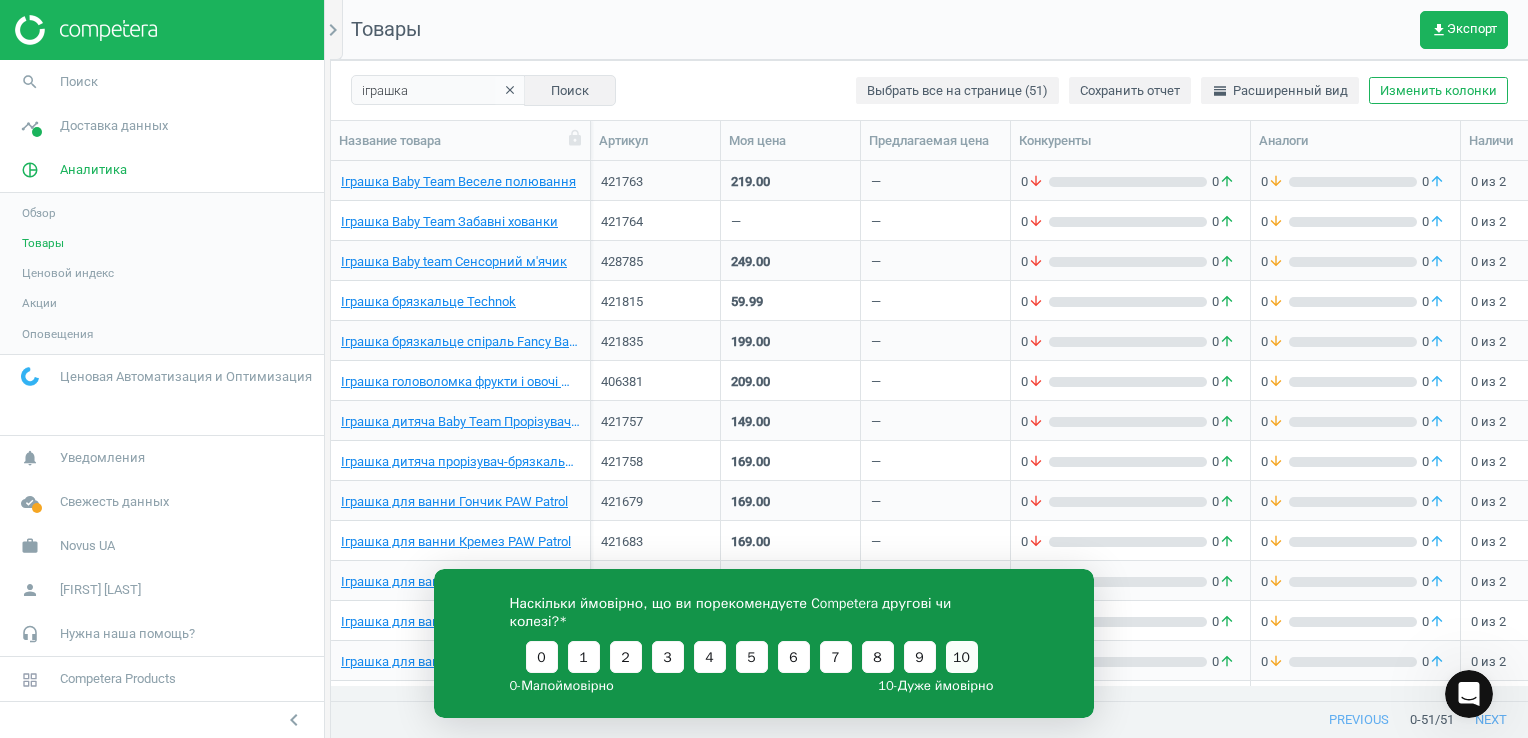 click on "10" at bounding box center (962, 656) 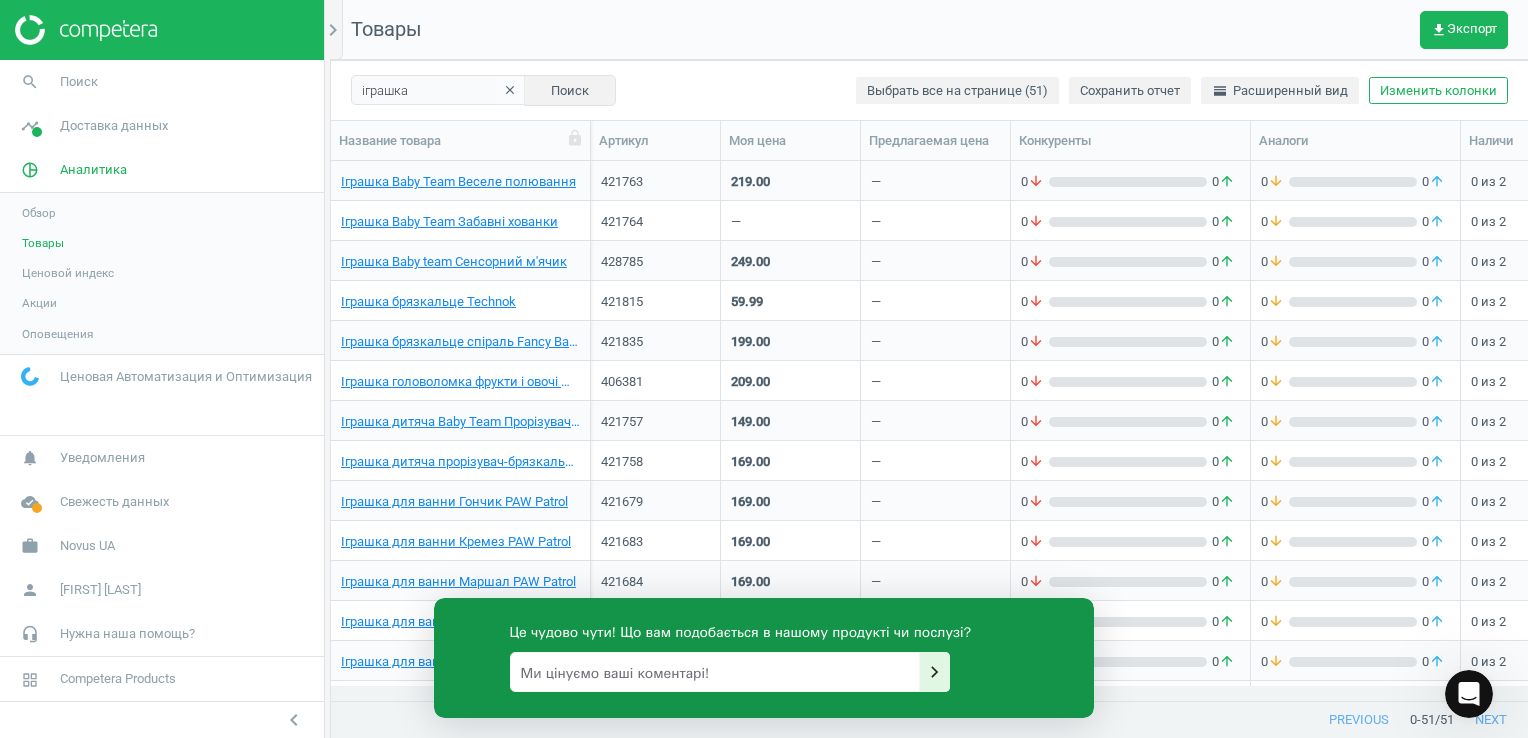 click on "іграшка clear Поиск Выбрать все на странице (51) Сохранить отчет horizontal_split Расширенный вид Изменить колонки" at bounding box center (929, 90) 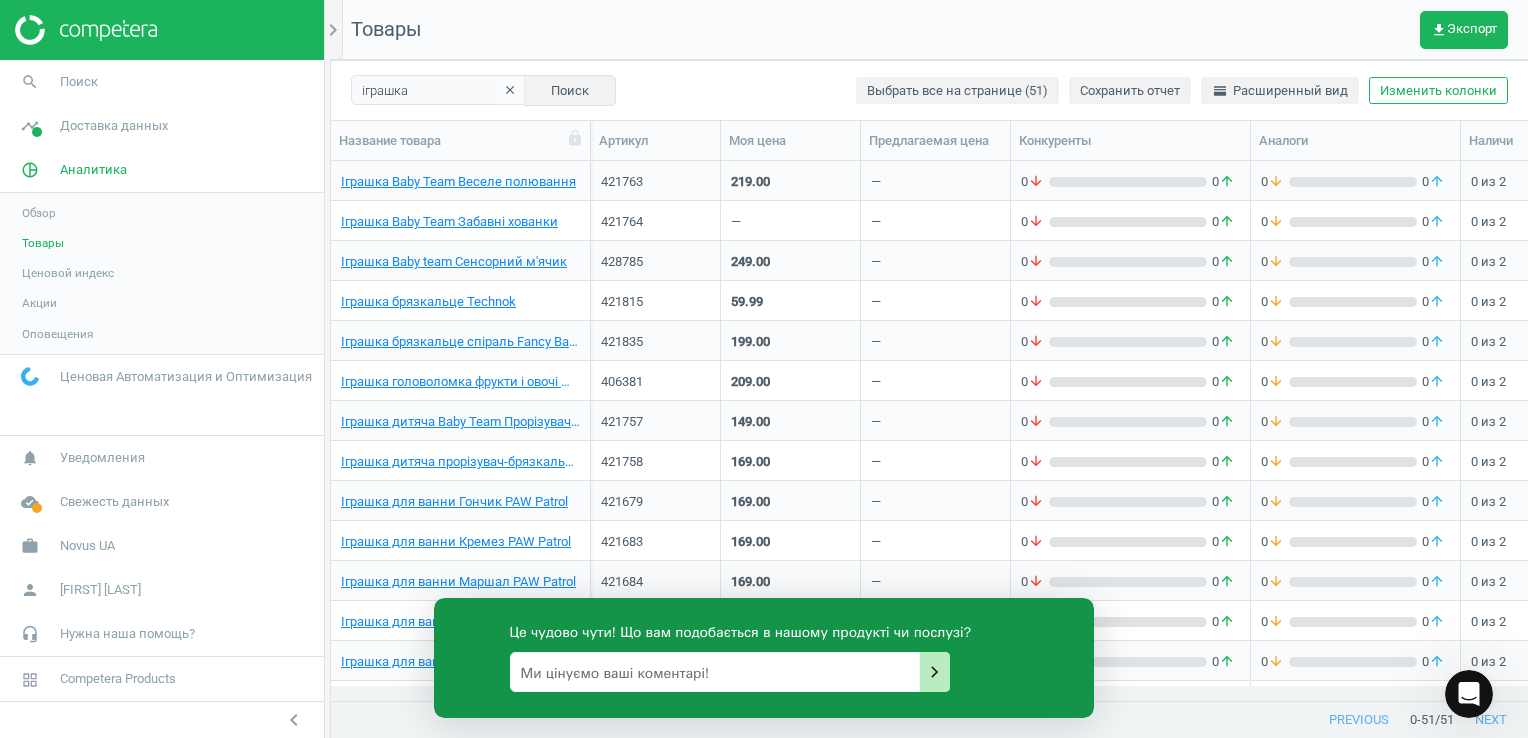 click 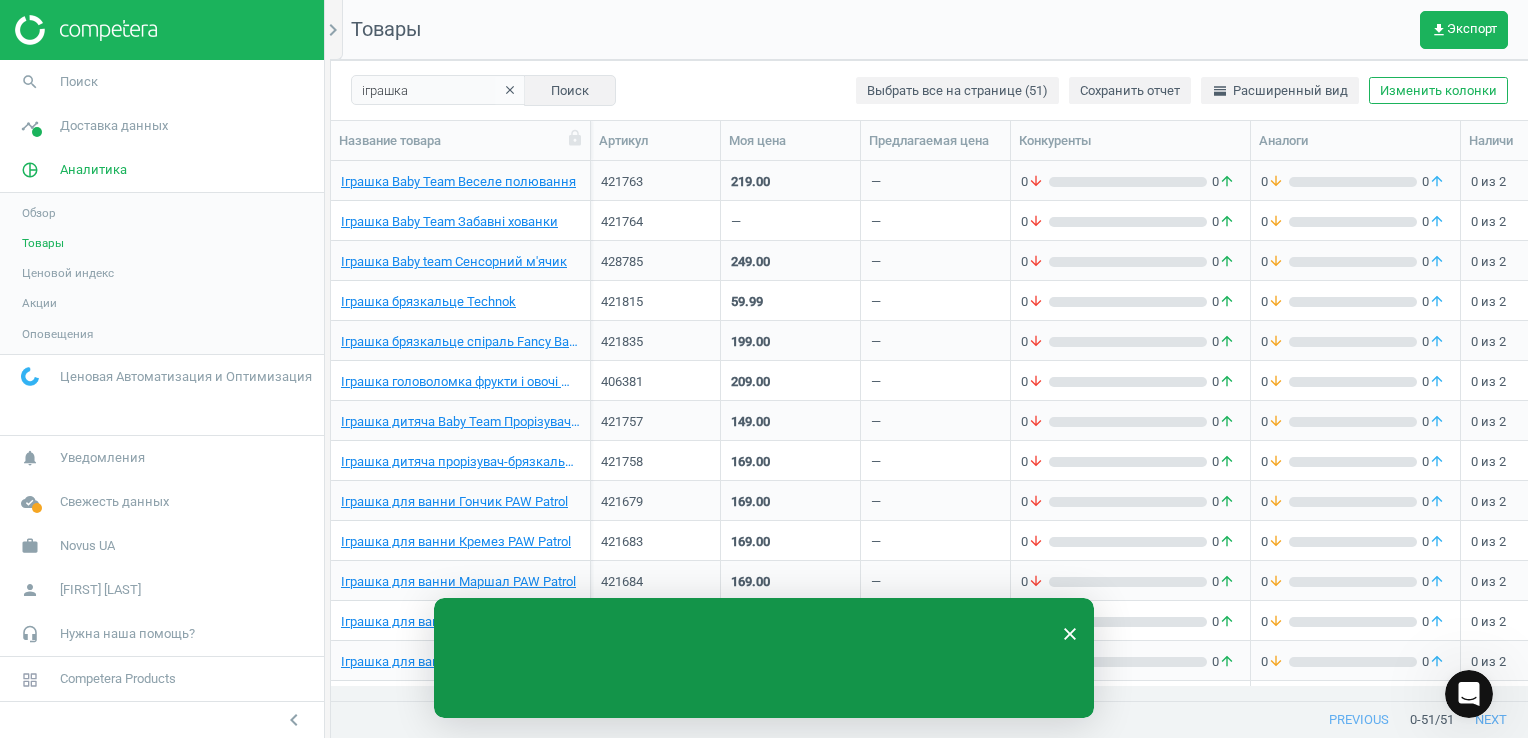 click on "Це чудово чути! Що вам подобається в нашому продукті чи послузі?" at bounding box center [764, 657] 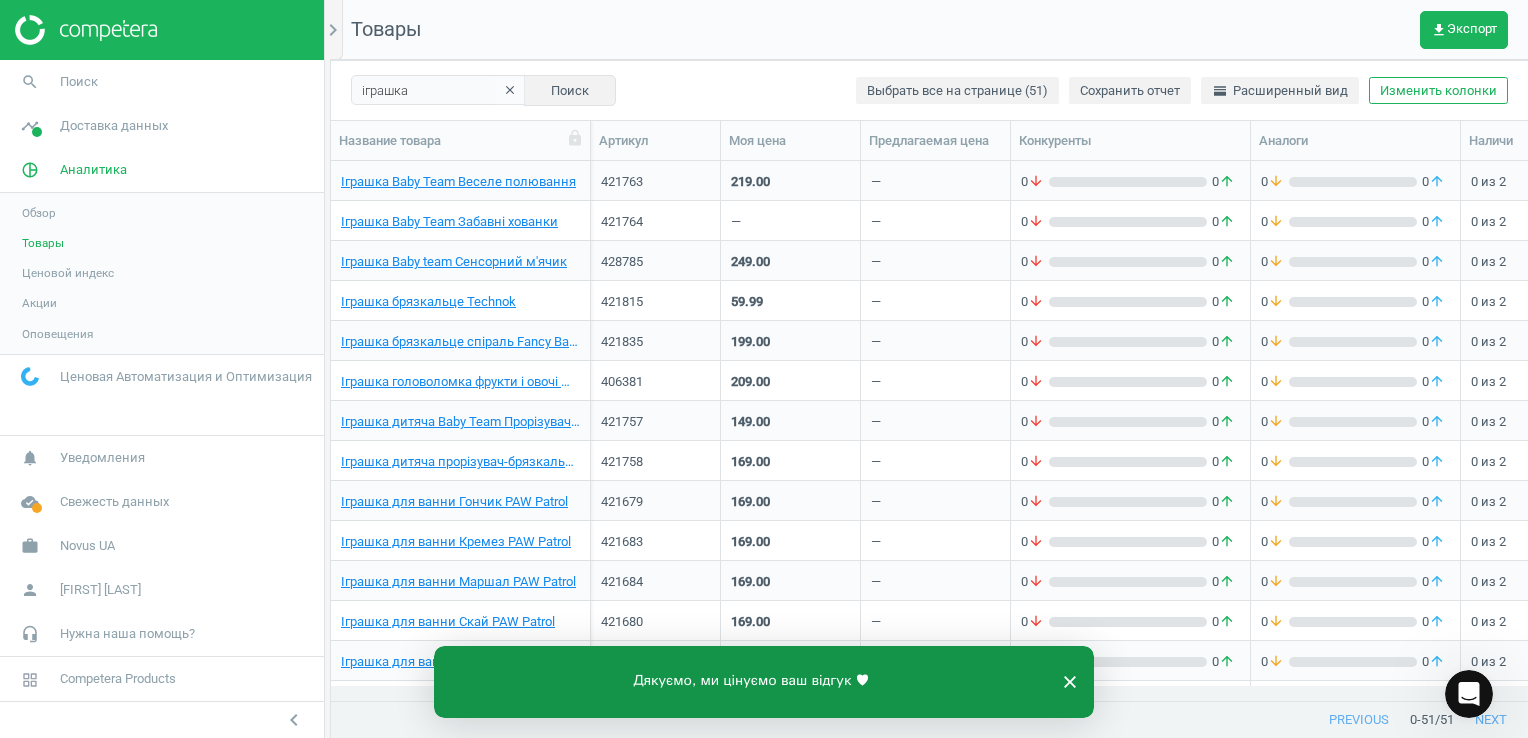 click on "Дякуємо, ми цінуємо ваш відгук ♥" at bounding box center [764, 682] 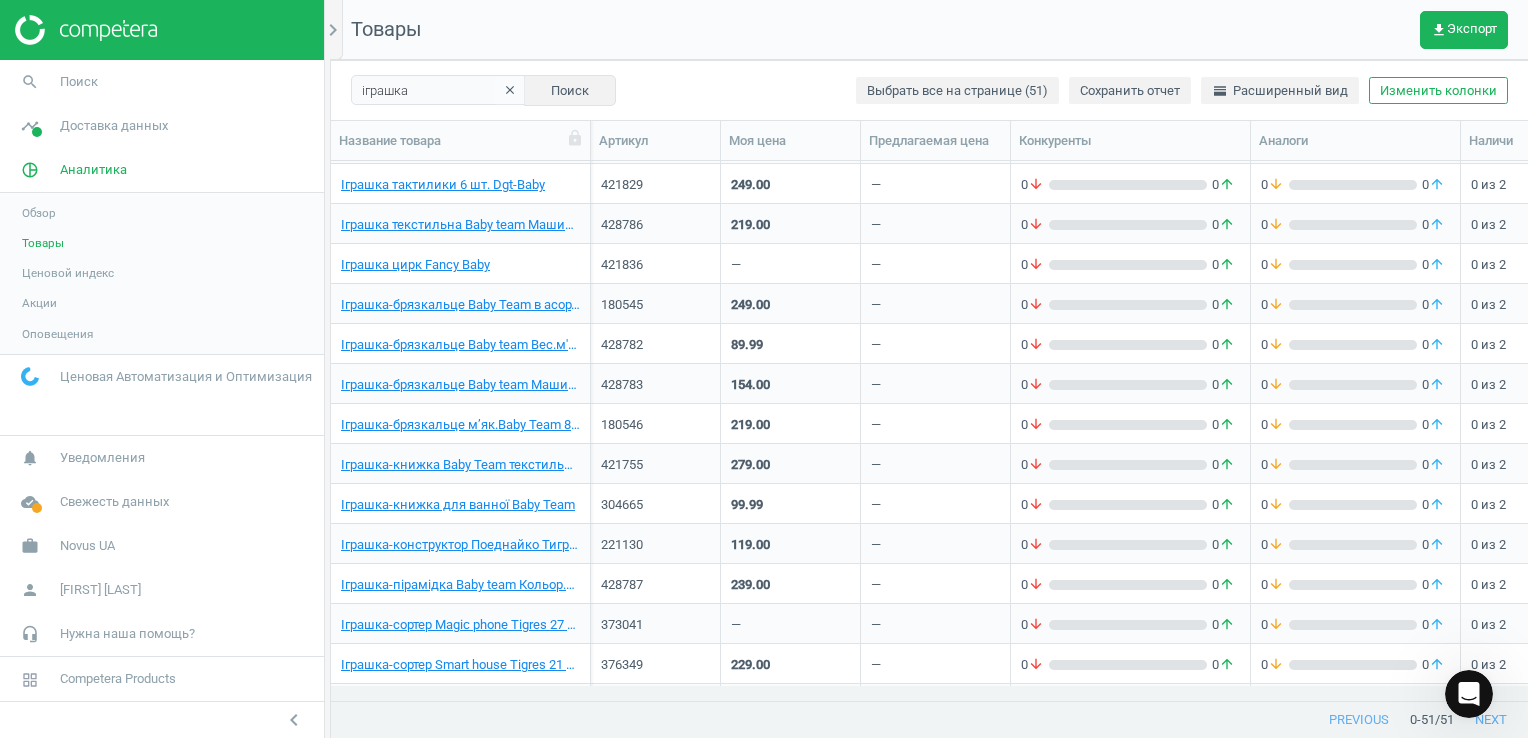 scroll, scrollTop: 1515, scrollLeft: 0, axis: vertical 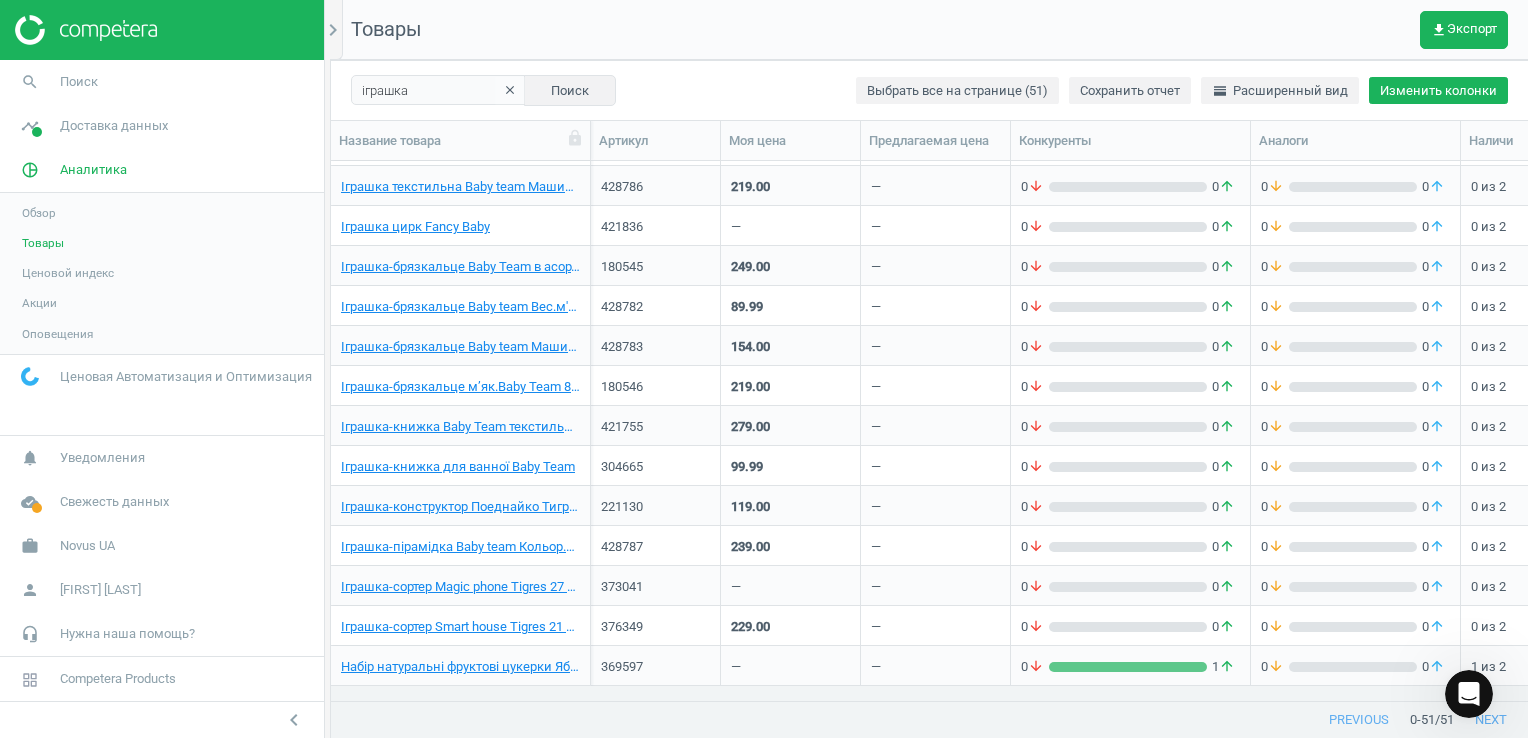 click on "Изменить колонки" at bounding box center (1438, 91) 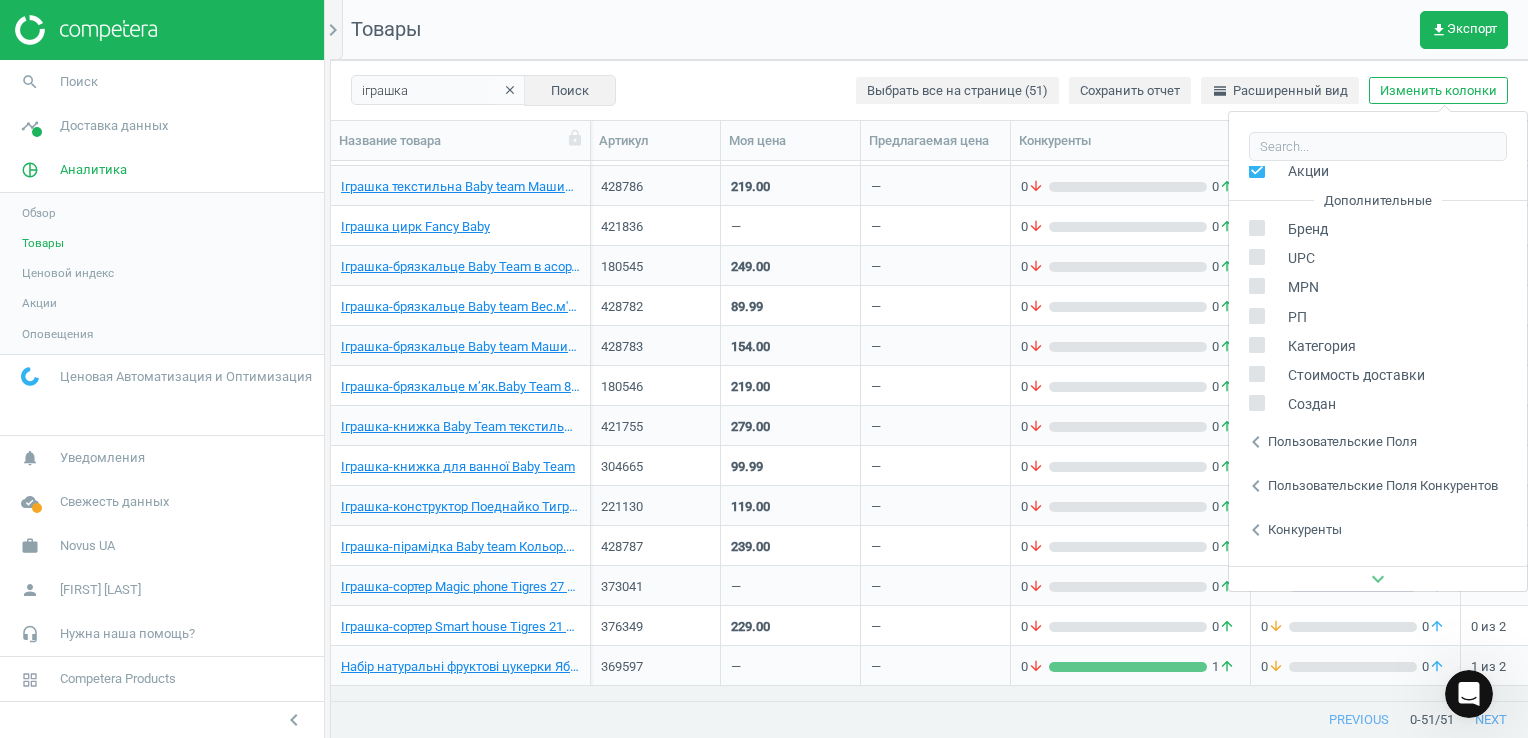 scroll, scrollTop: 271, scrollLeft: 0, axis: vertical 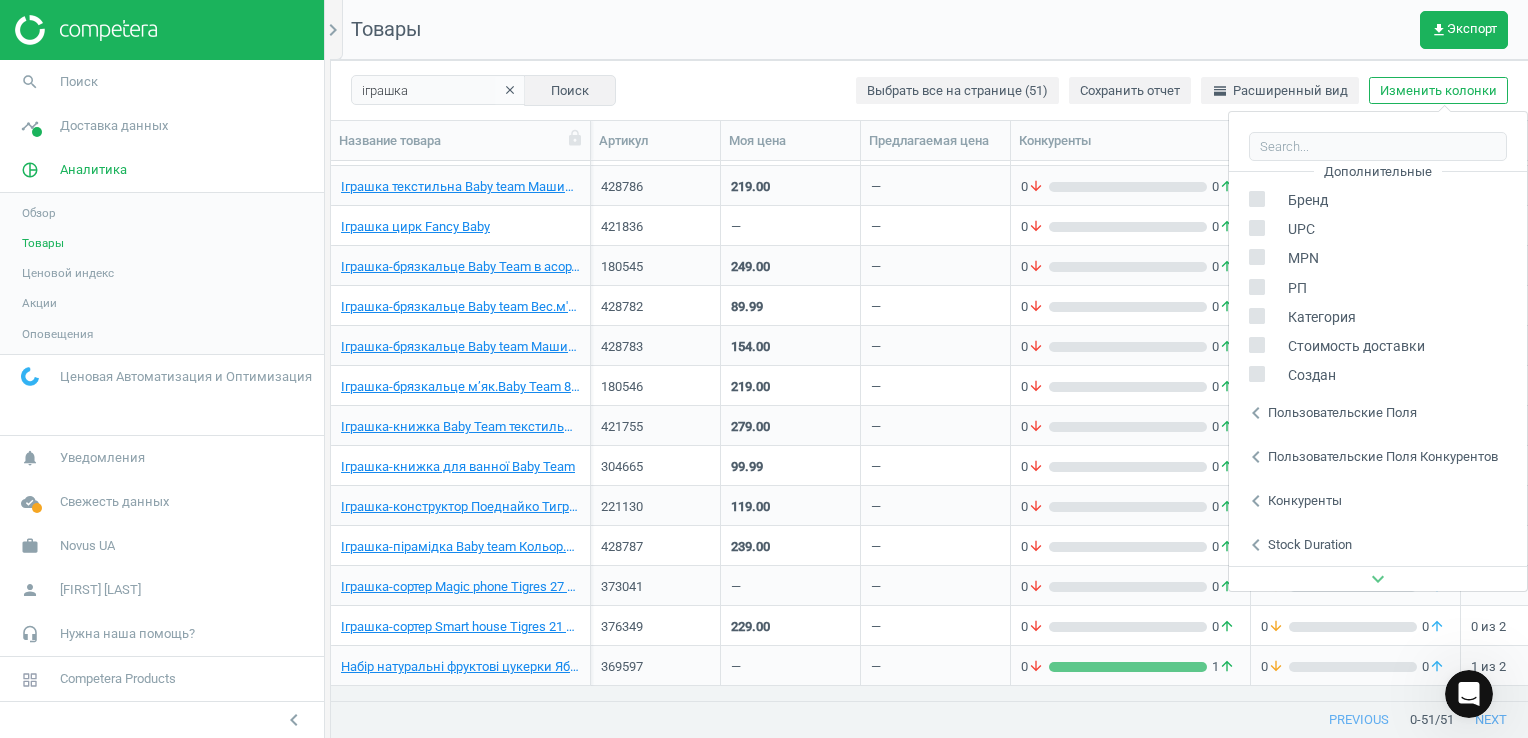click on "expand_more" at bounding box center [1378, 579] 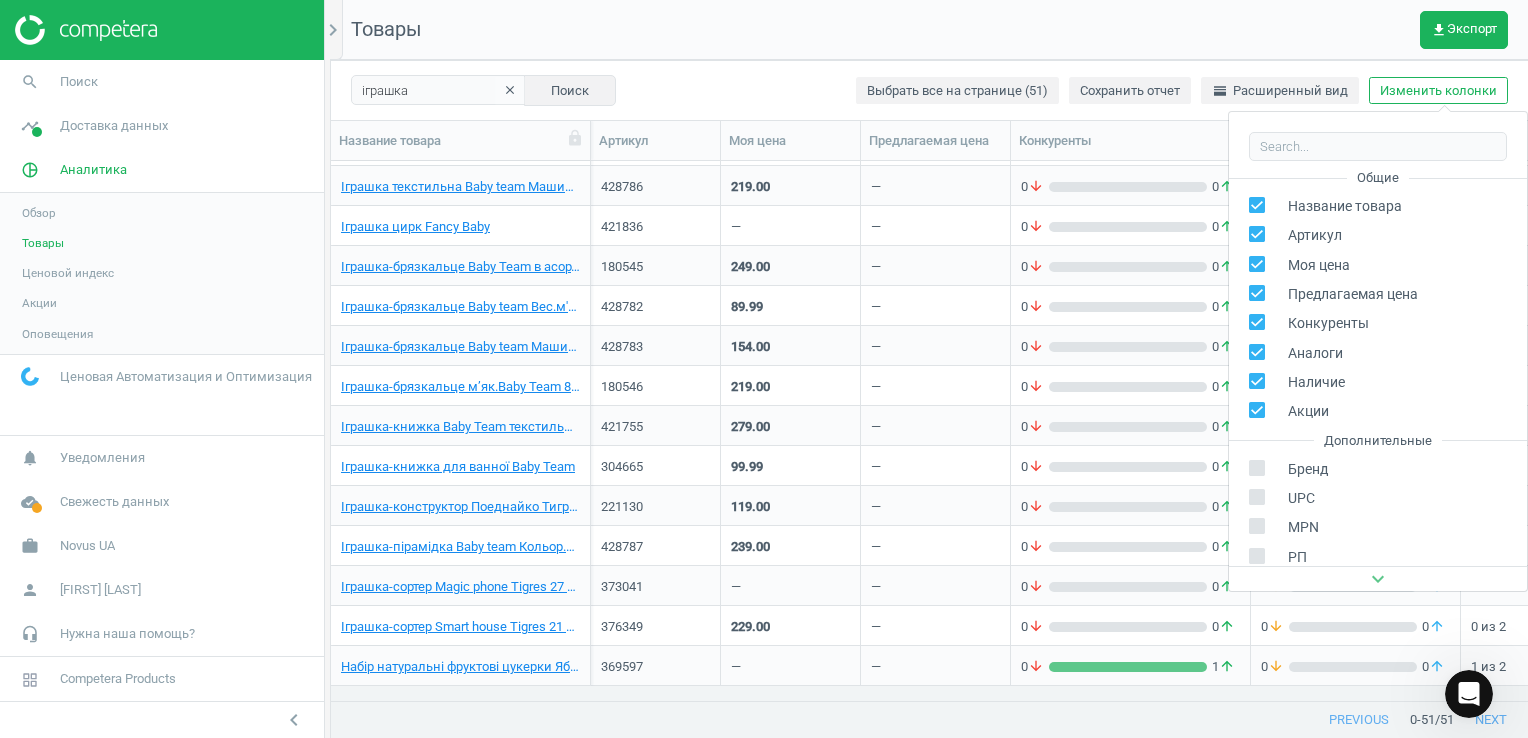 scroll, scrollTop: 0, scrollLeft: 0, axis: both 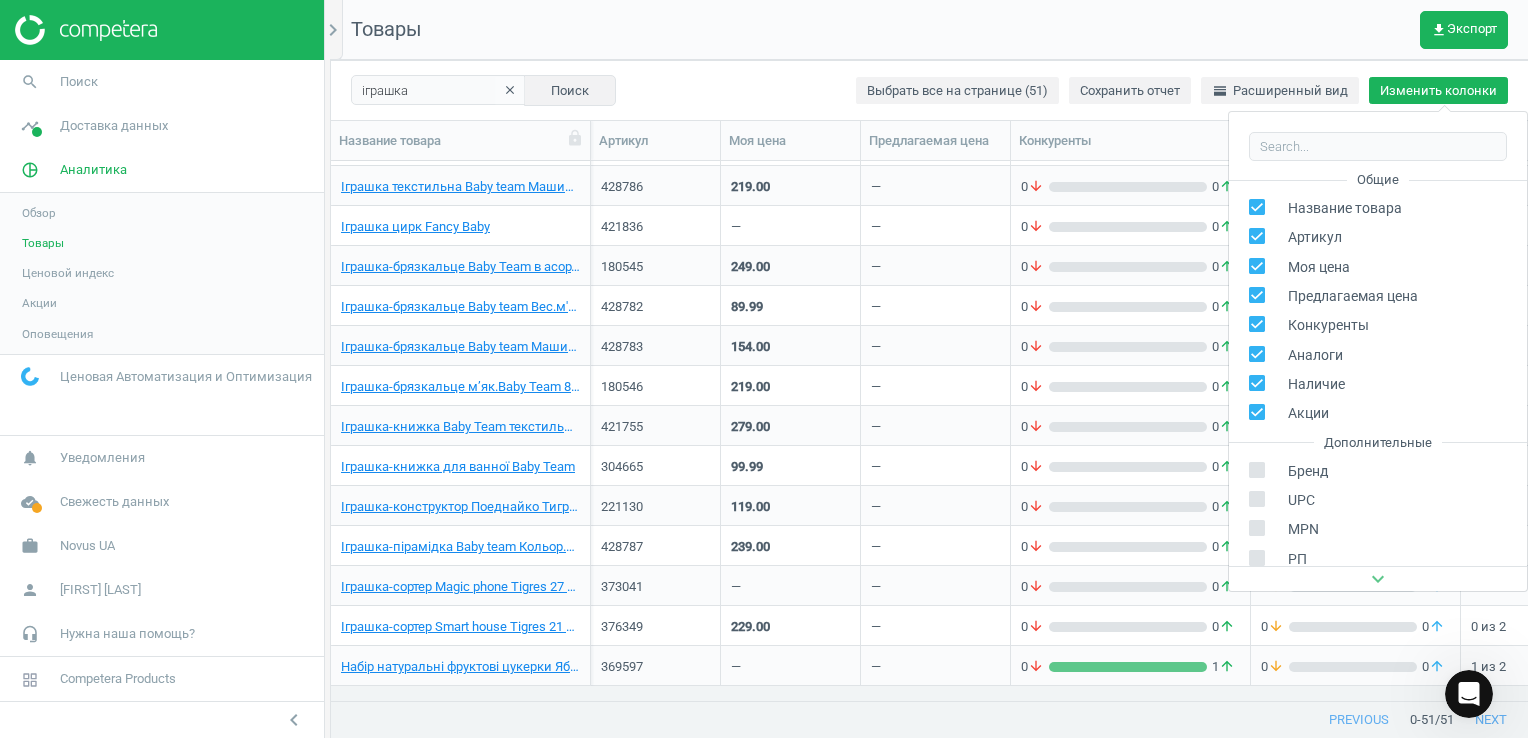 click on "Изменить колонки" at bounding box center (1438, 91) 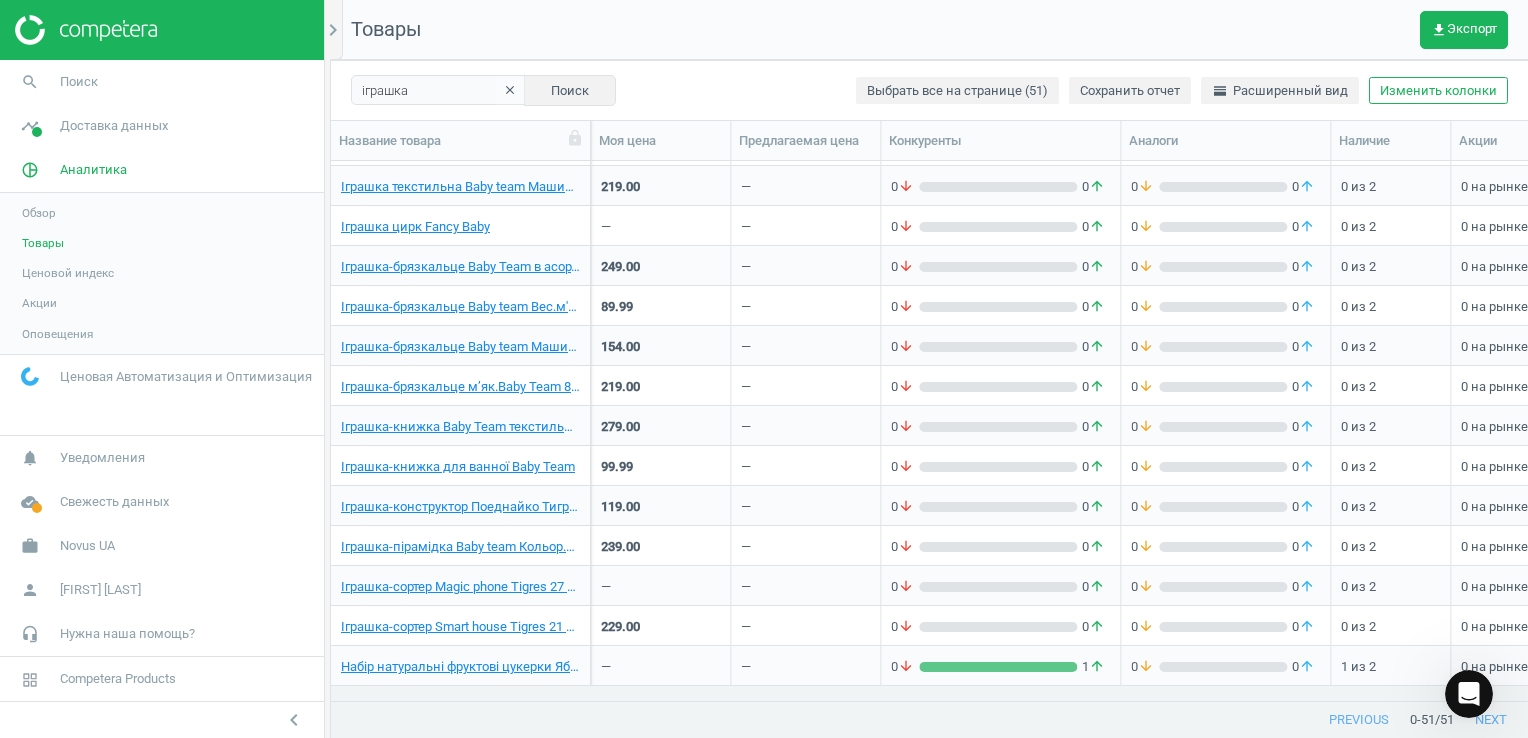 scroll, scrollTop: 0, scrollLeft: 0, axis: both 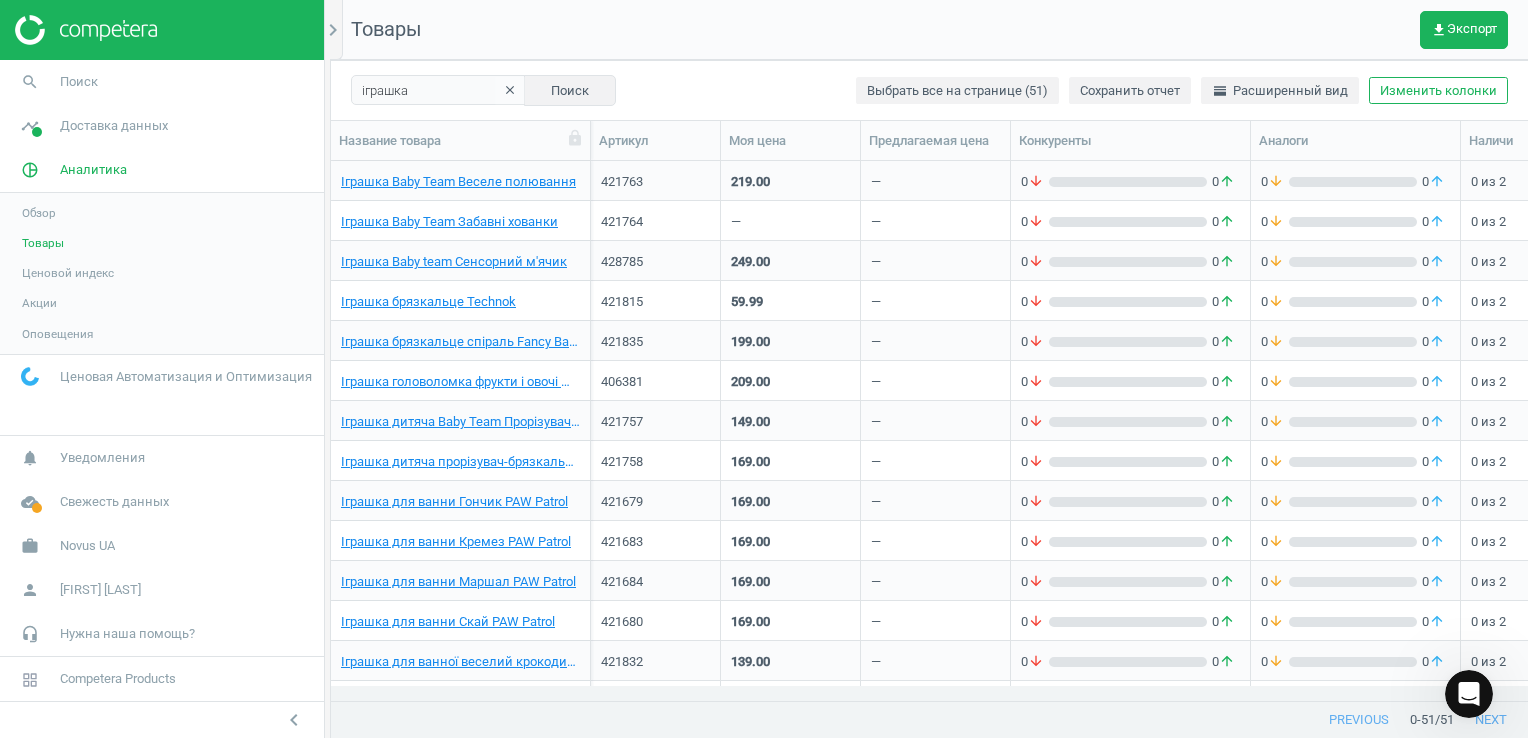 click on "clear" at bounding box center (510, 90) 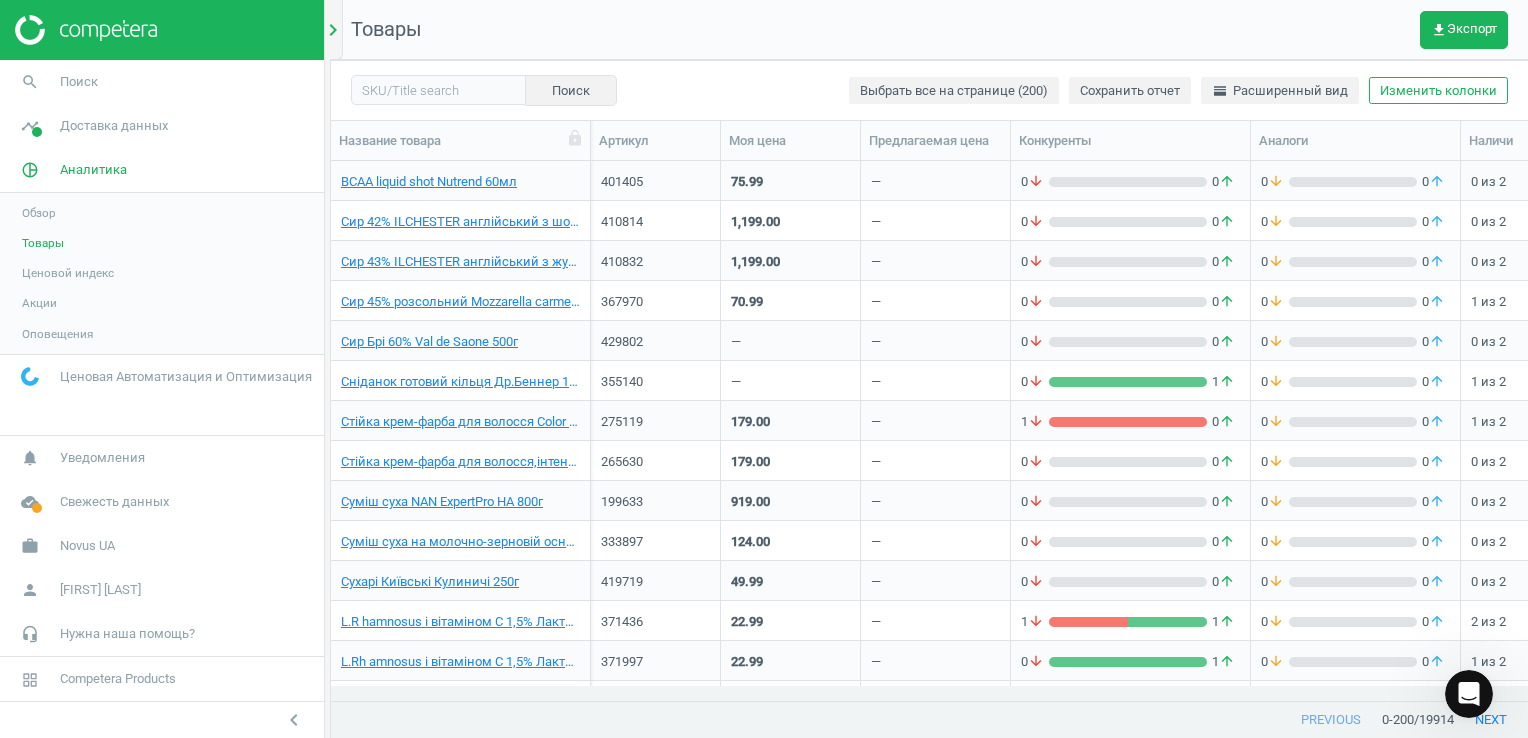 click on "chevron_right" at bounding box center [333, 30] 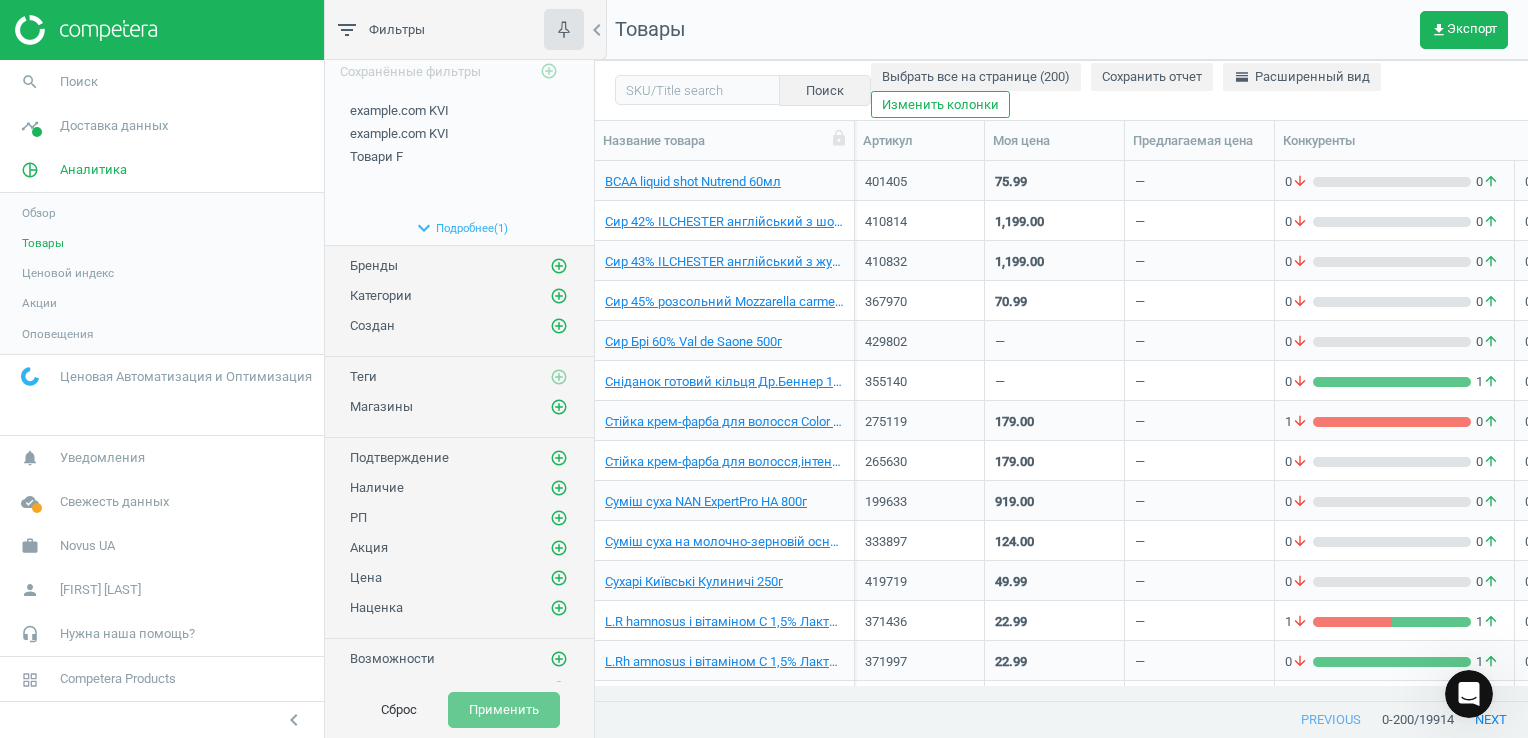 scroll, scrollTop: 0, scrollLeft: 0, axis: both 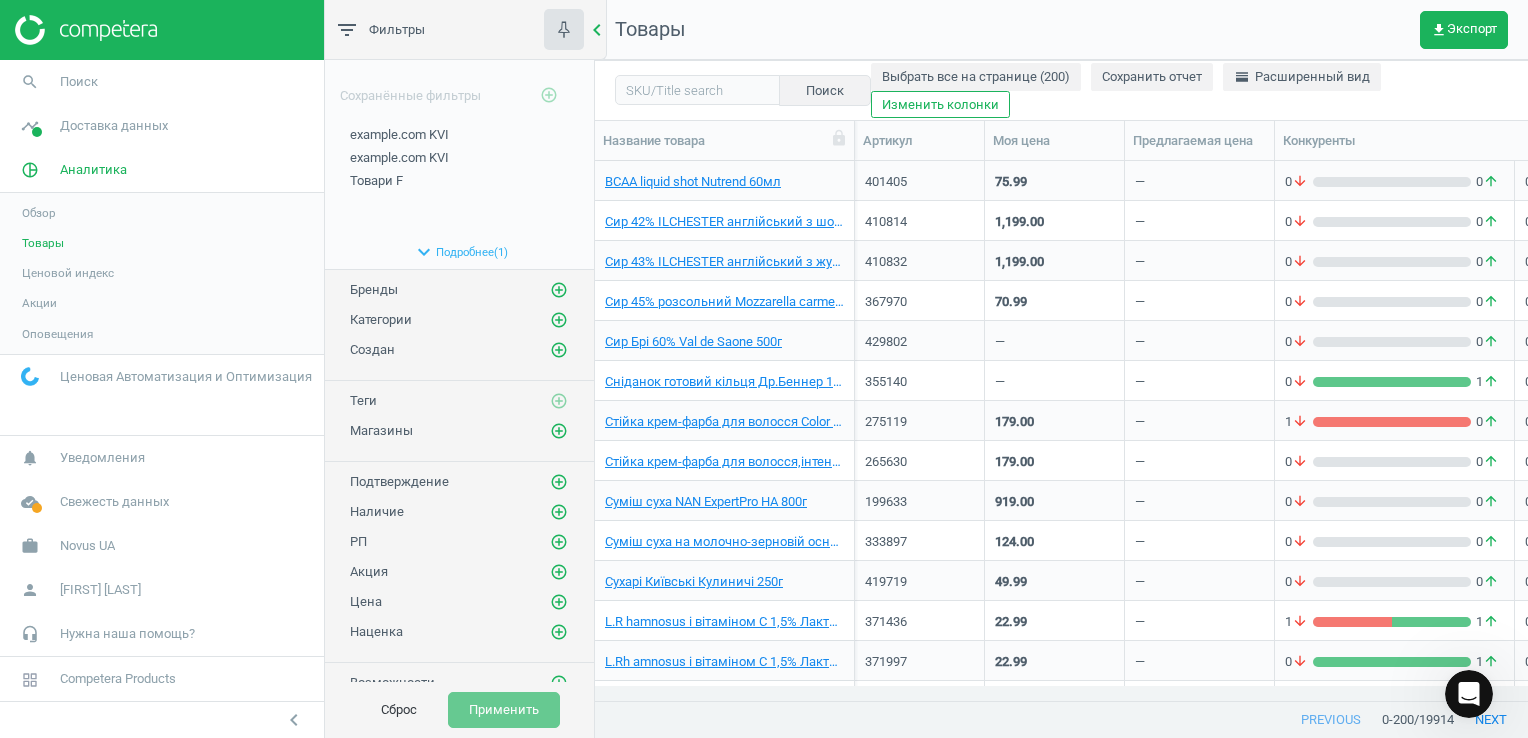 click on "chevron_left" at bounding box center [597, 30] 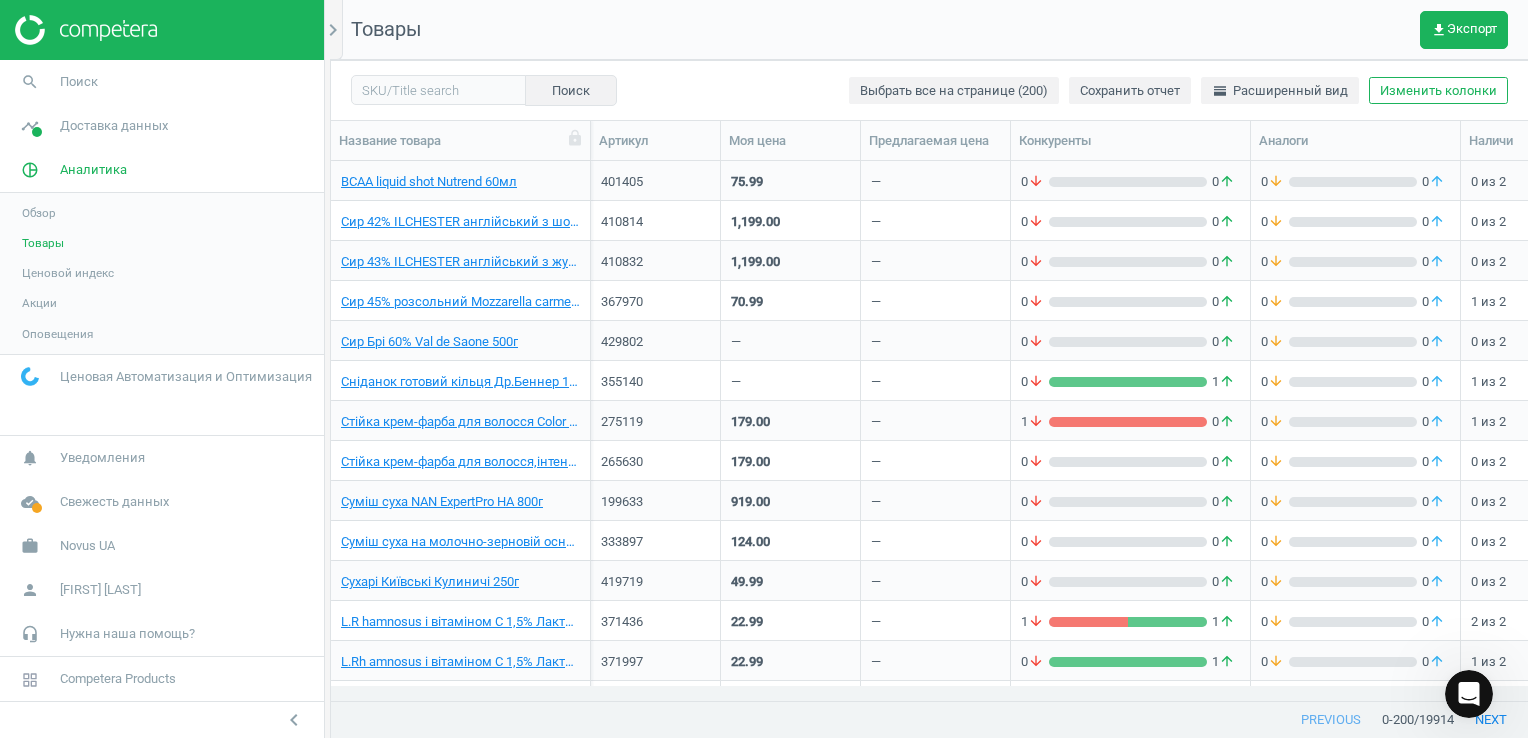 click on "Ценовой индекс" at bounding box center [162, 273] 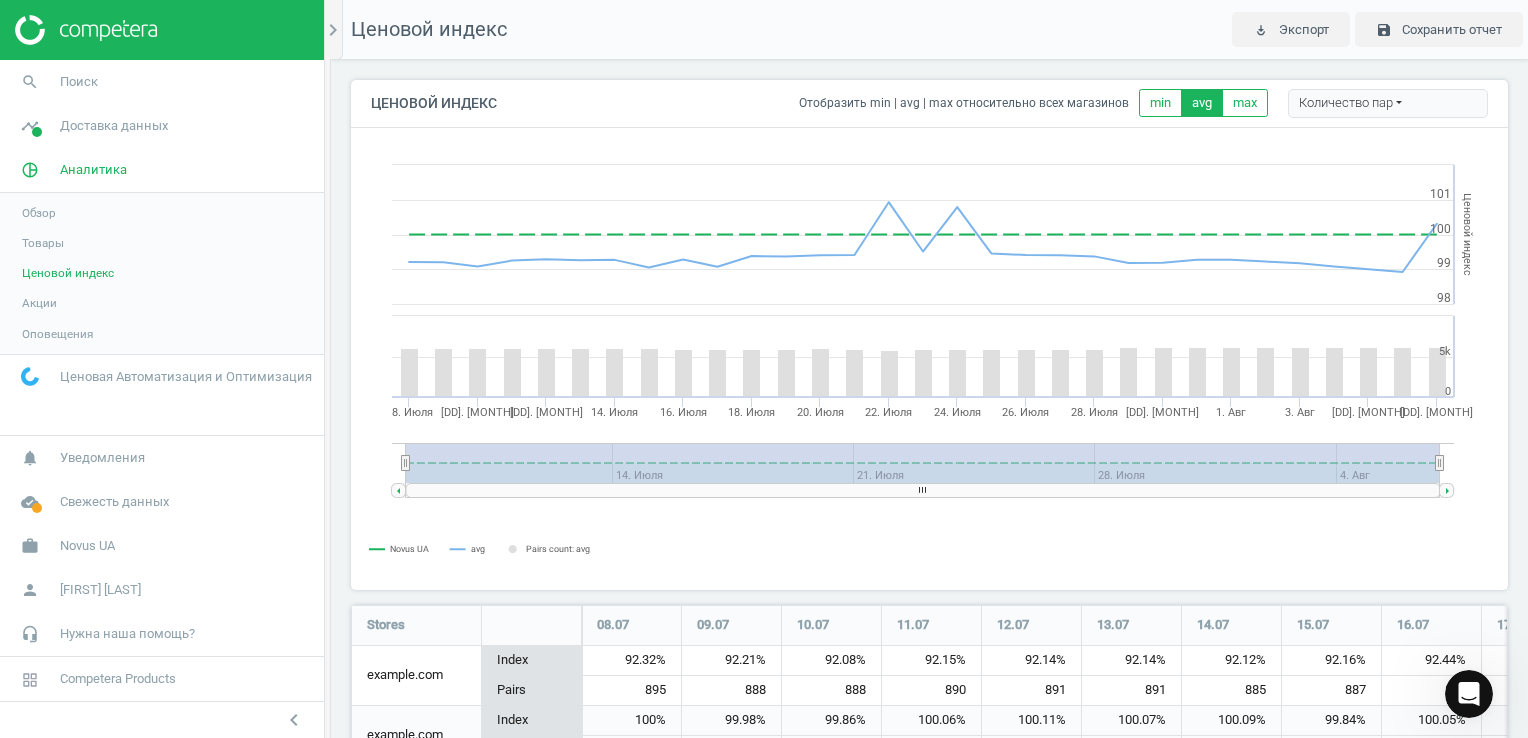 scroll, scrollTop: 10, scrollLeft: 10, axis: both 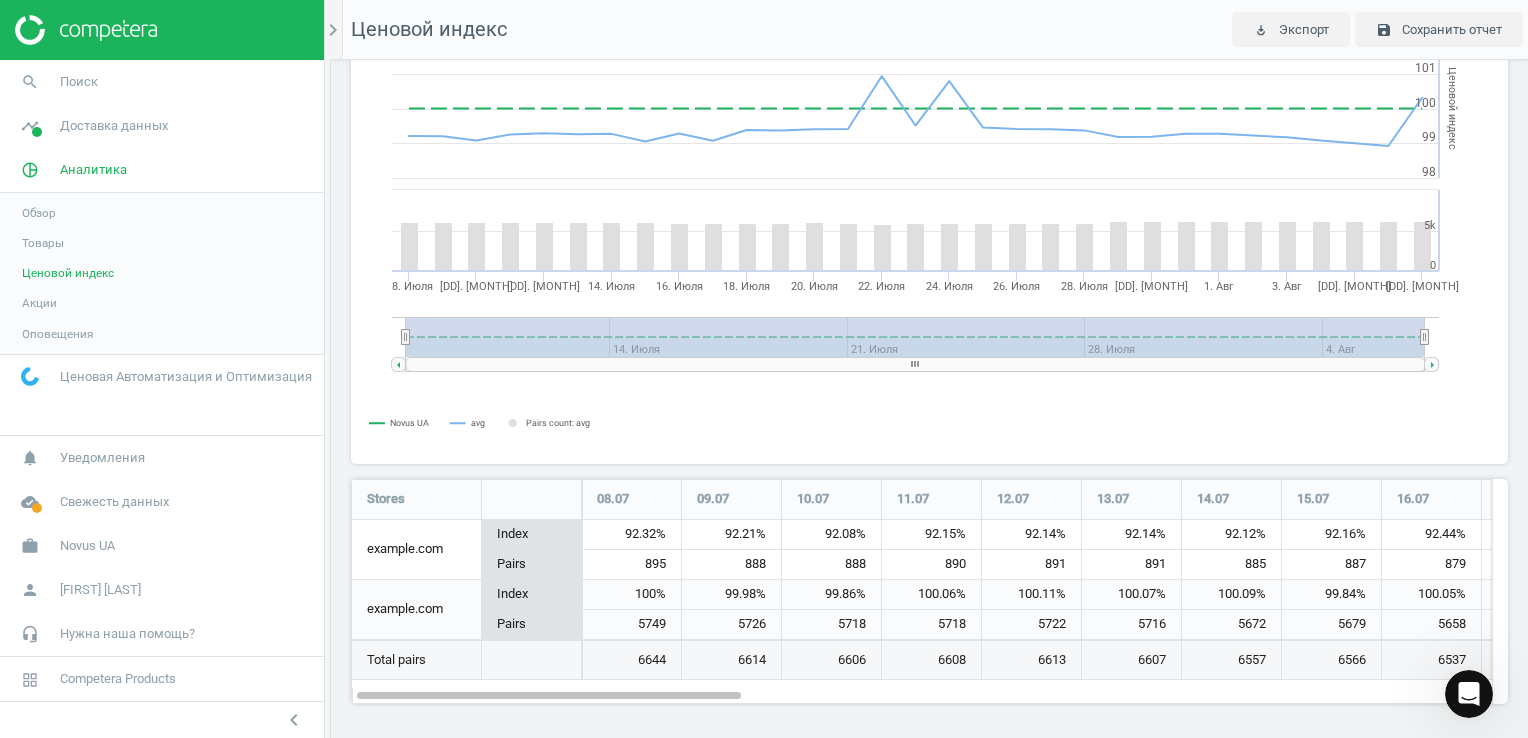 click on "Товары" at bounding box center (162, 243) 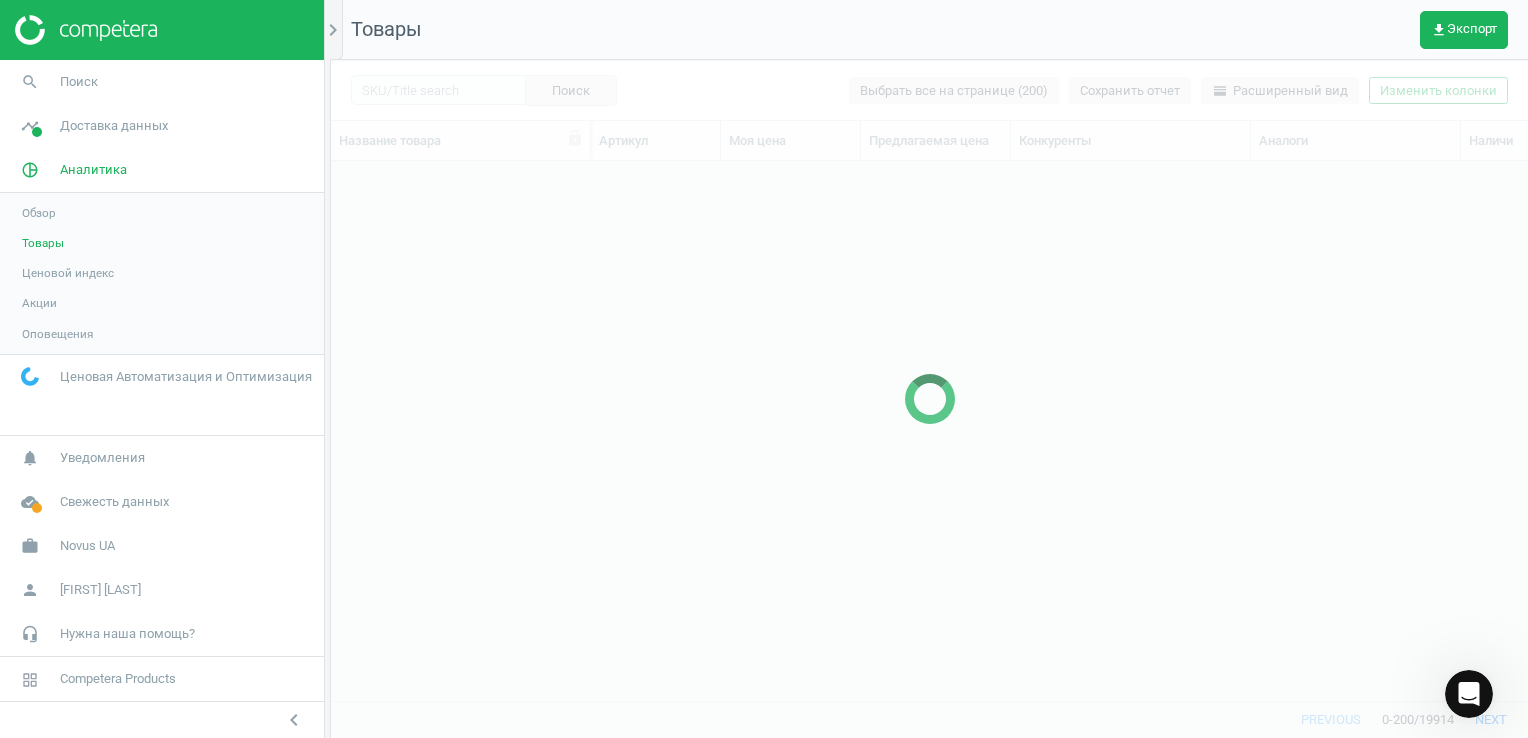 scroll, scrollTop: 16, scrollLeft: 16, axis: both 